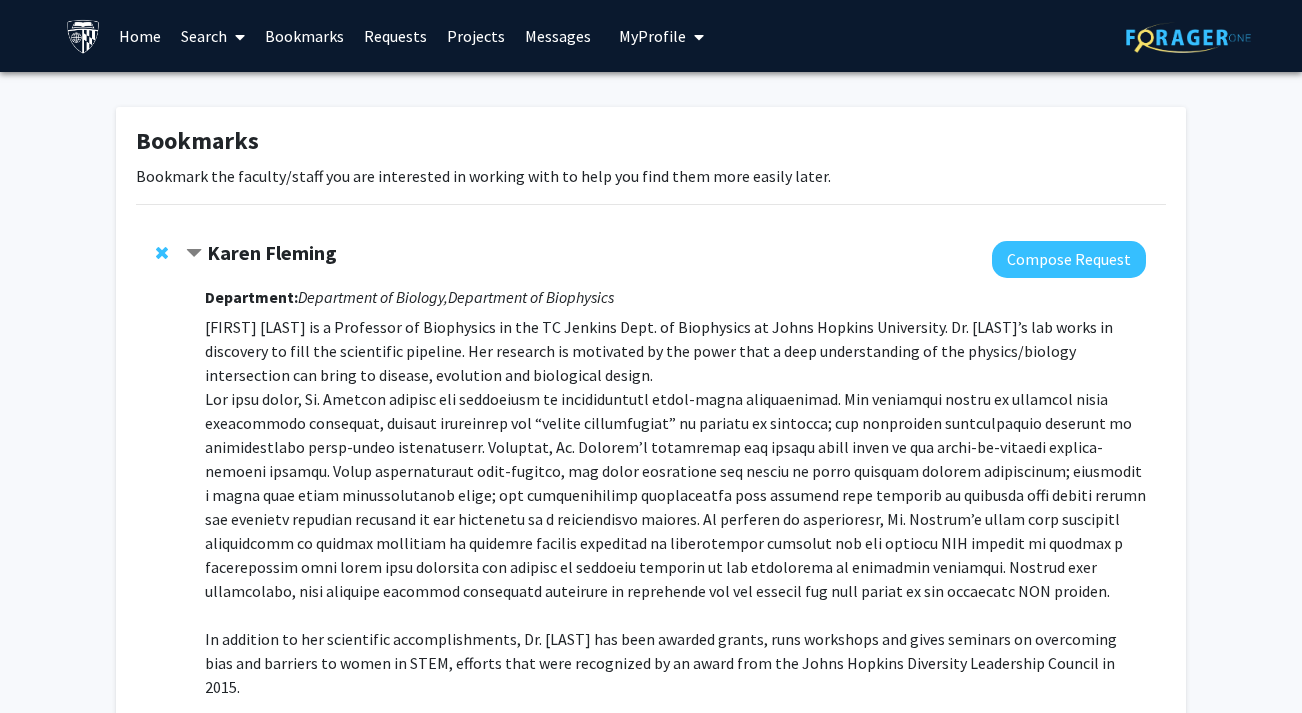 scroll, scrollTop: 0, scrollLeft: 0, axis: both 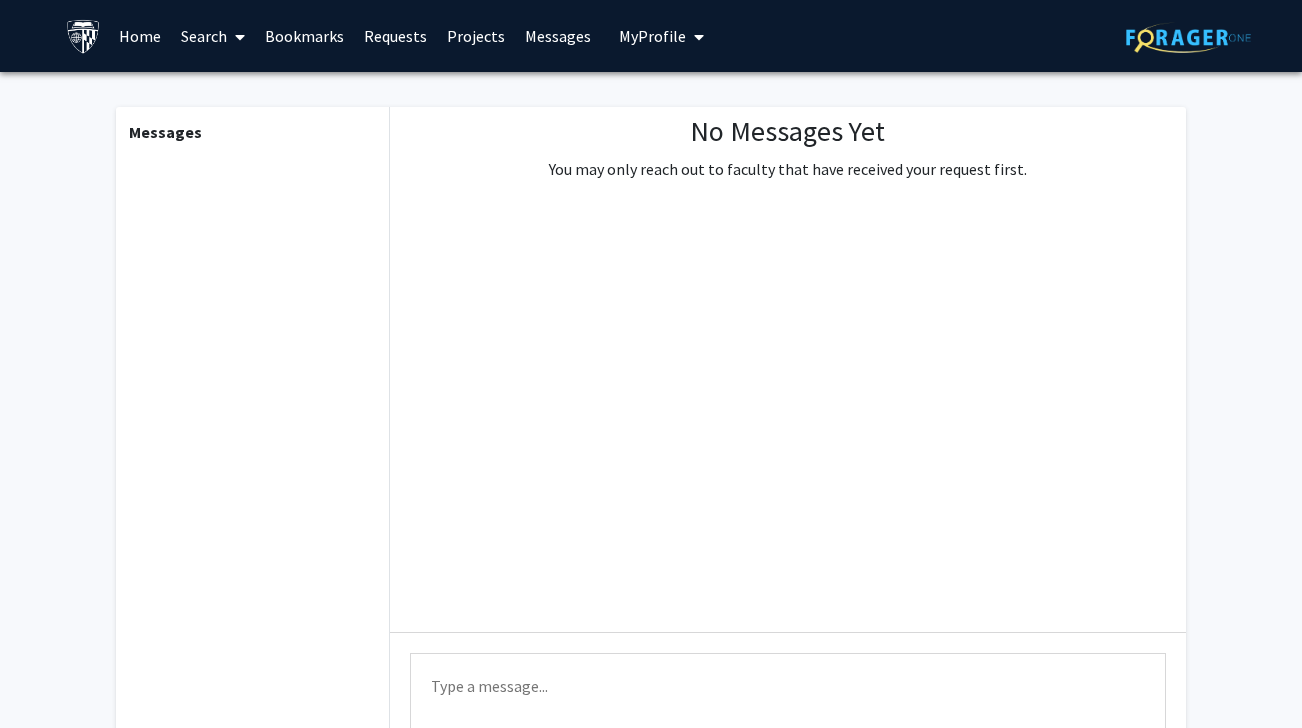 click on "Requests" at bounding box center (395, 36) 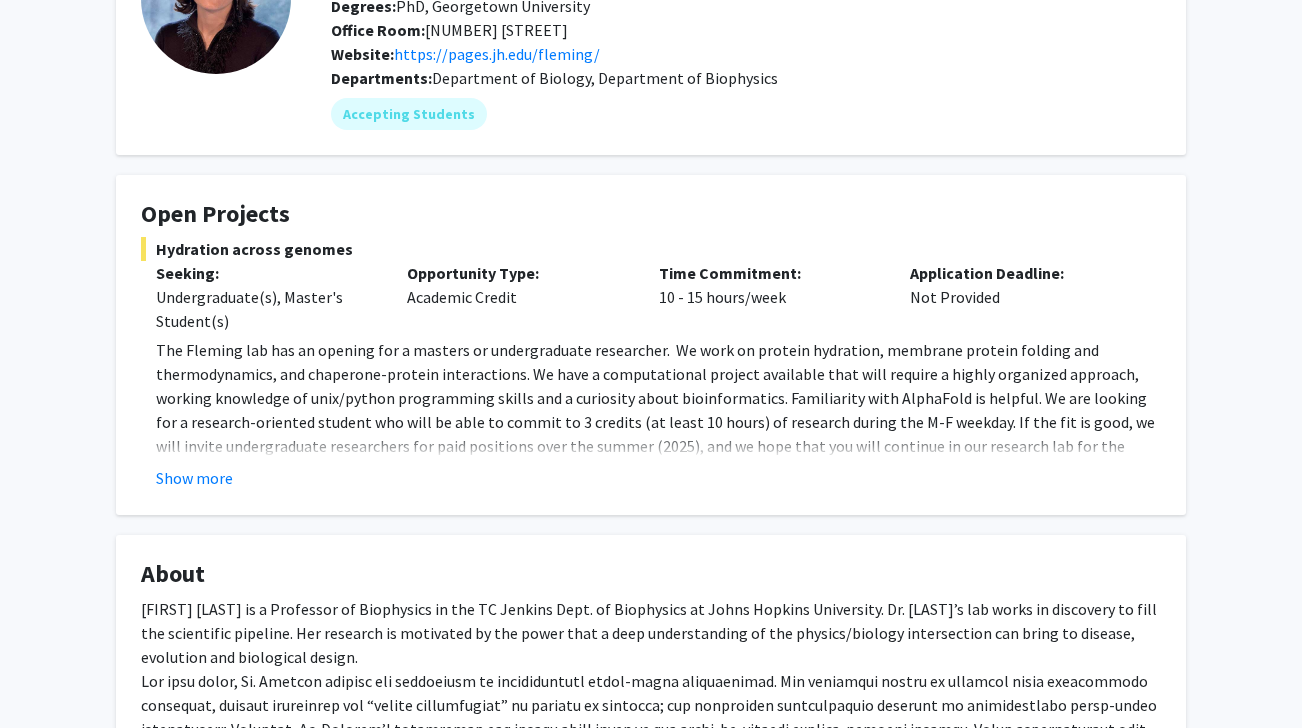 scroll, scrollTop: 205, scrollLeft: 0, axis: vertical 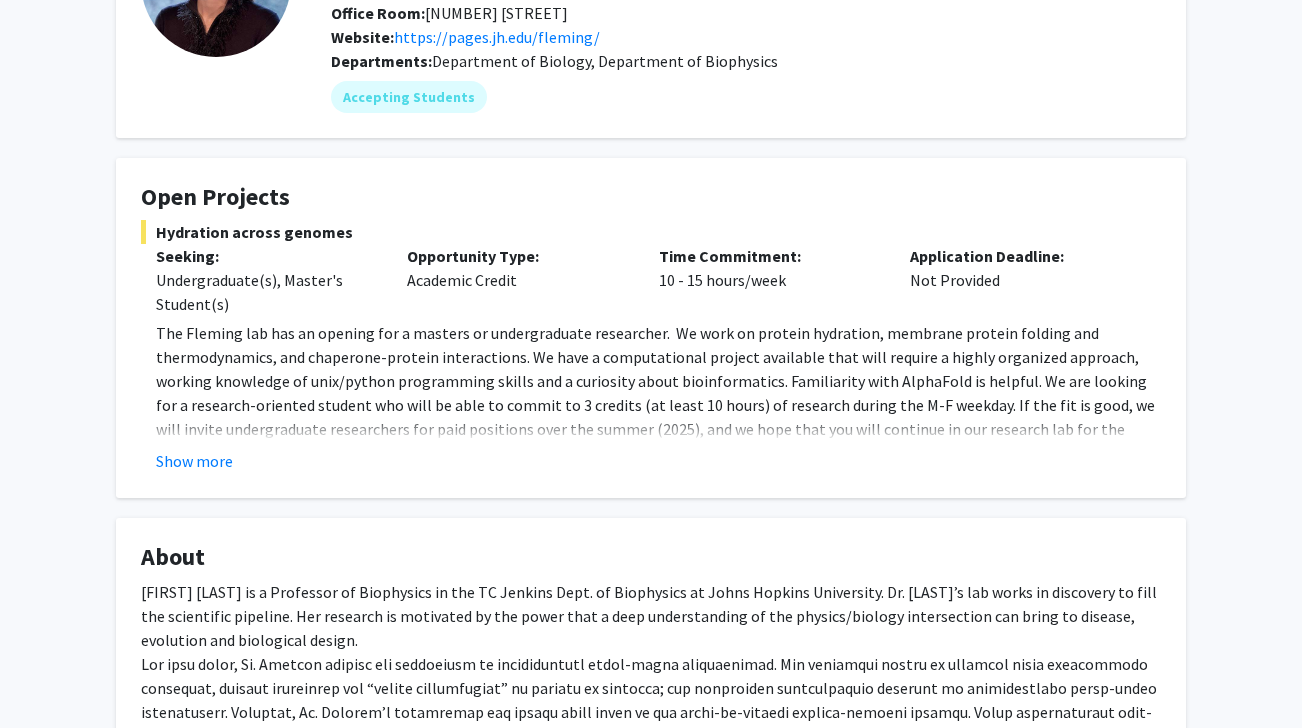 click on "Show more" 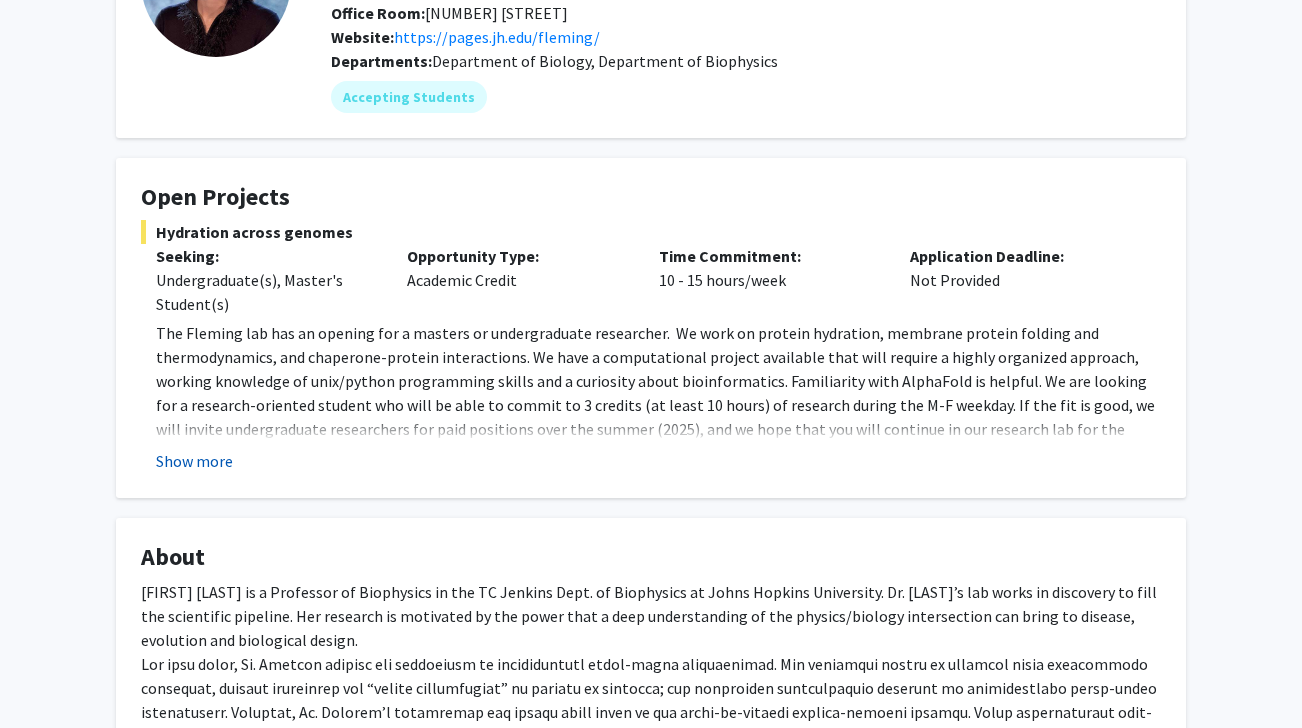 click on "Show more" 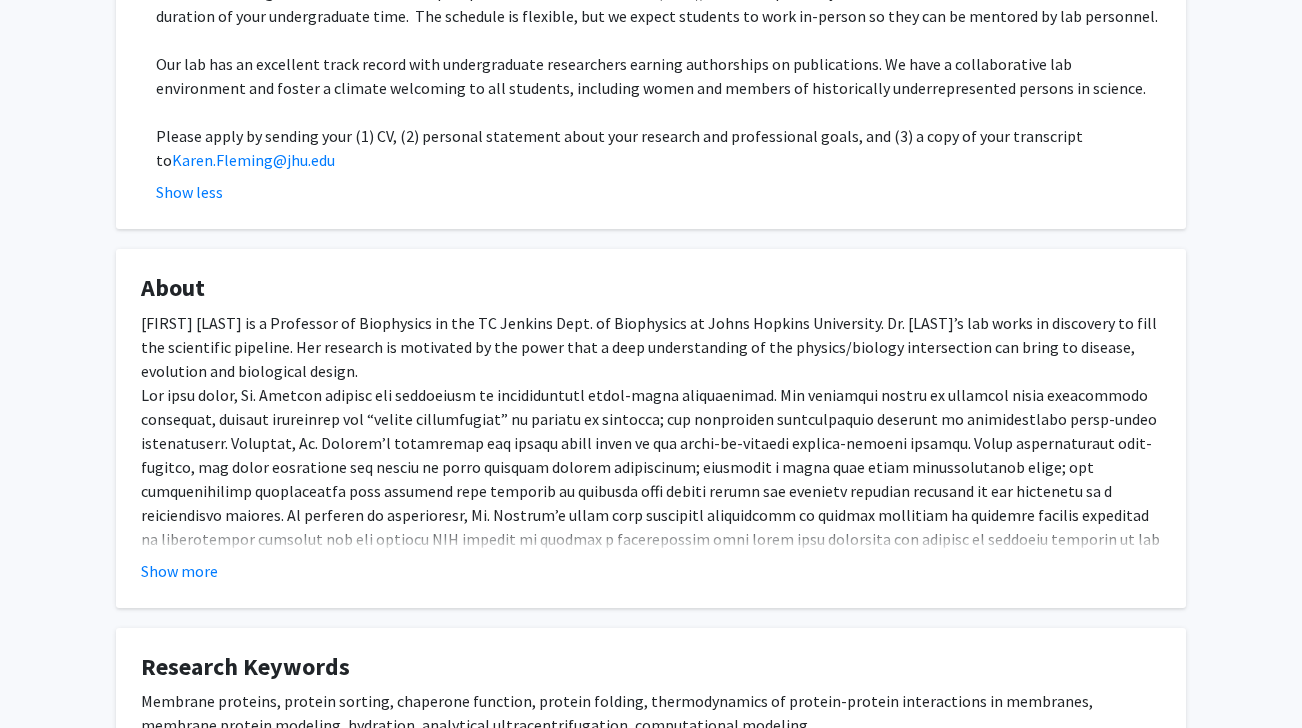 scroll, scrollTop: 0, scrollLeft: 0, axis: both 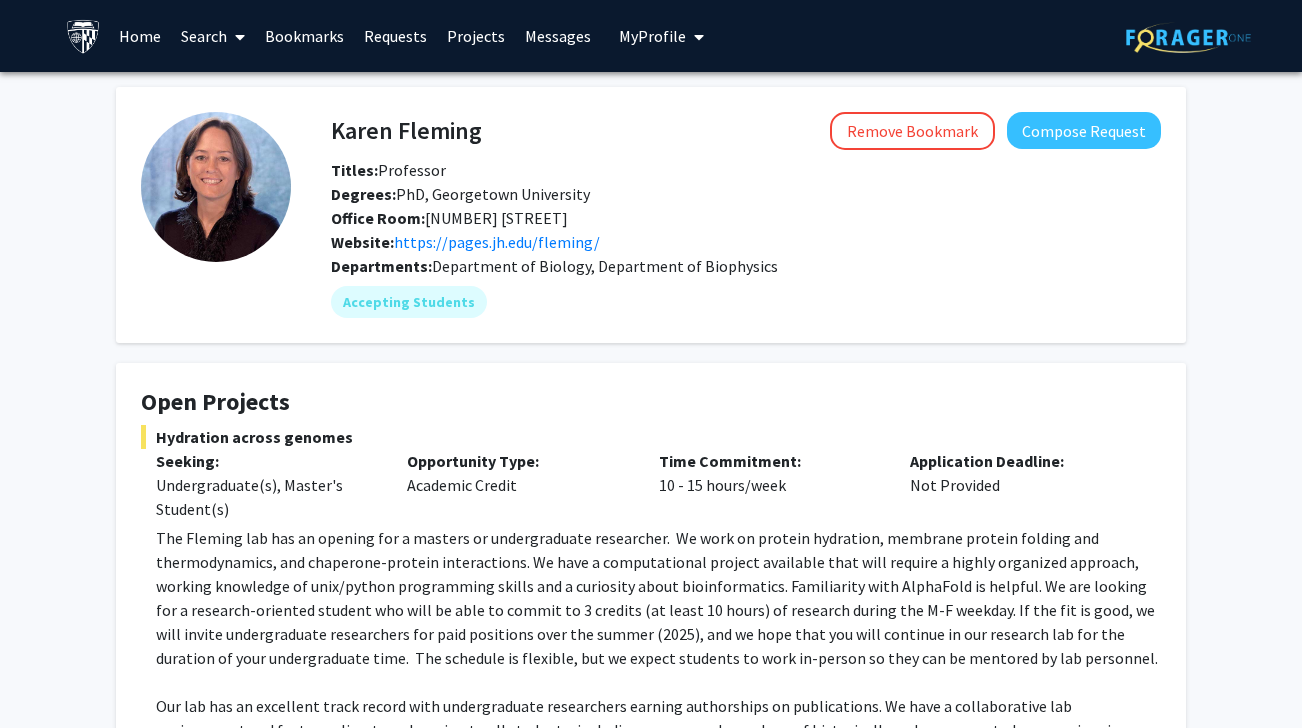 click on "Search" at bounding box center [213, 36] 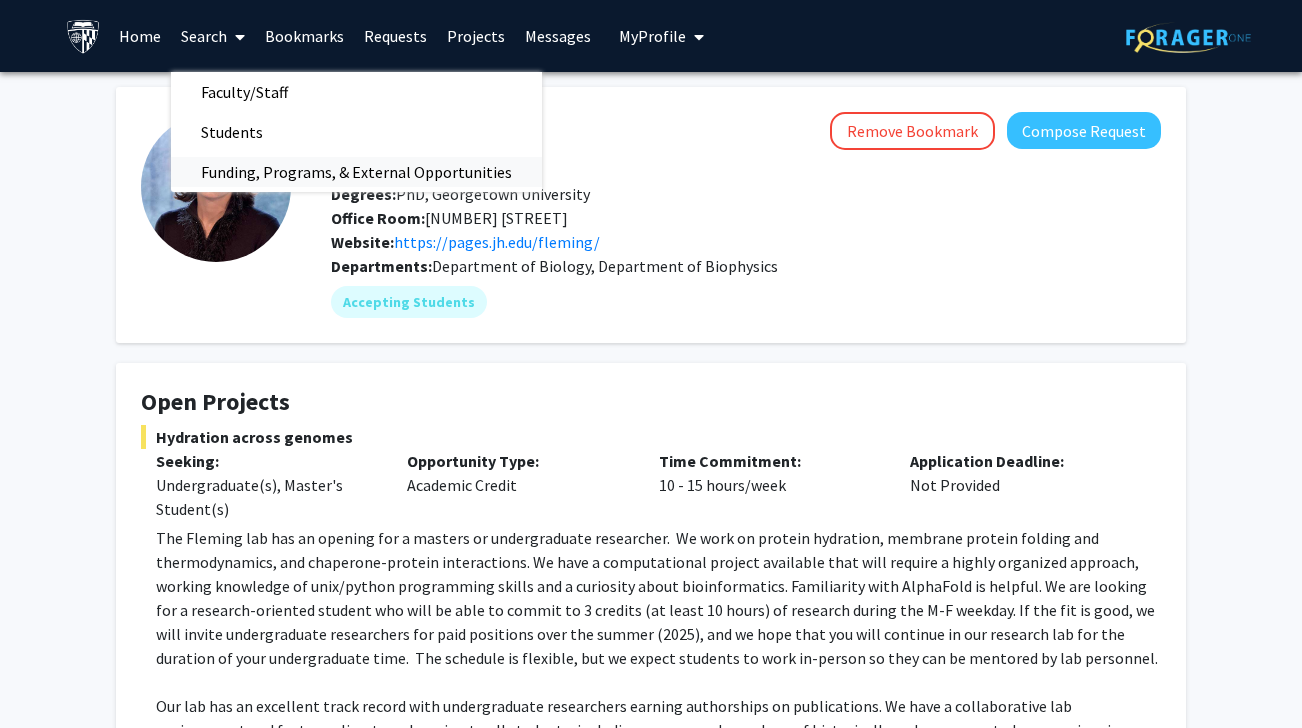 click on "Funding, Programs, & External Opportunities" at bounding box center [356, 172] 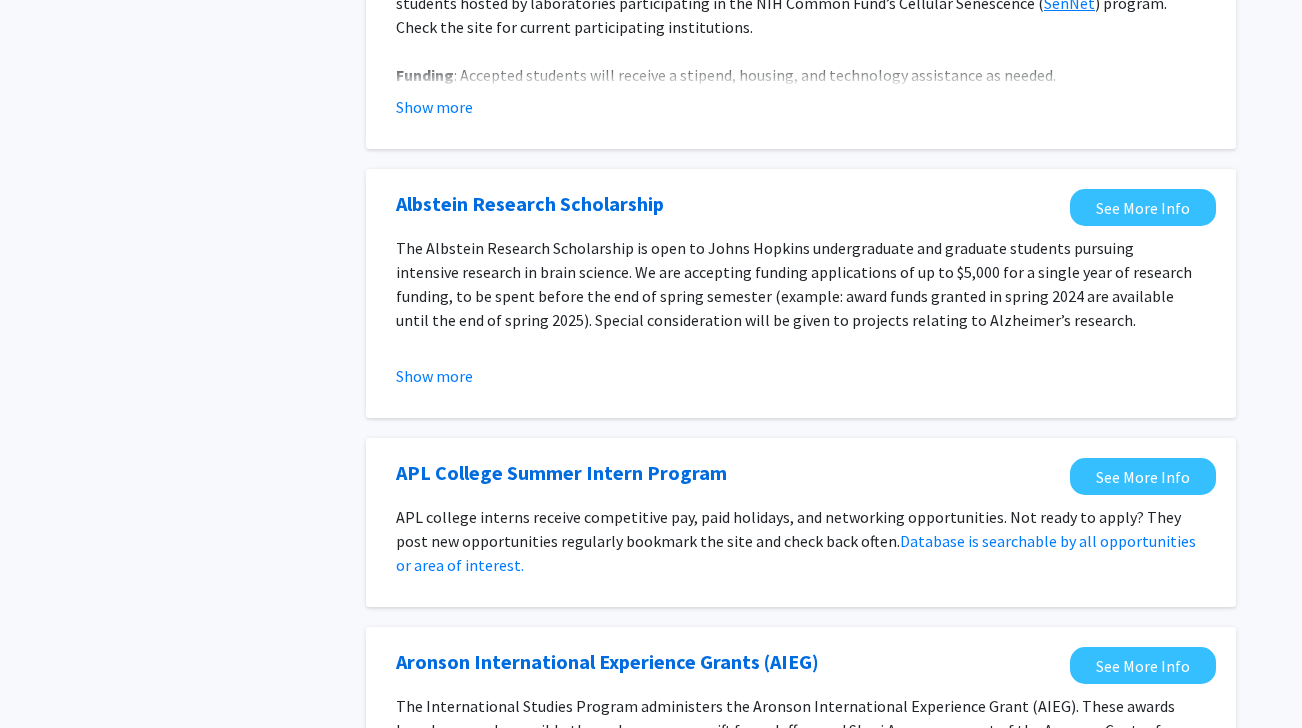 scroll, scrollTop: 1275, scrollLeft: 0, axis: vertical 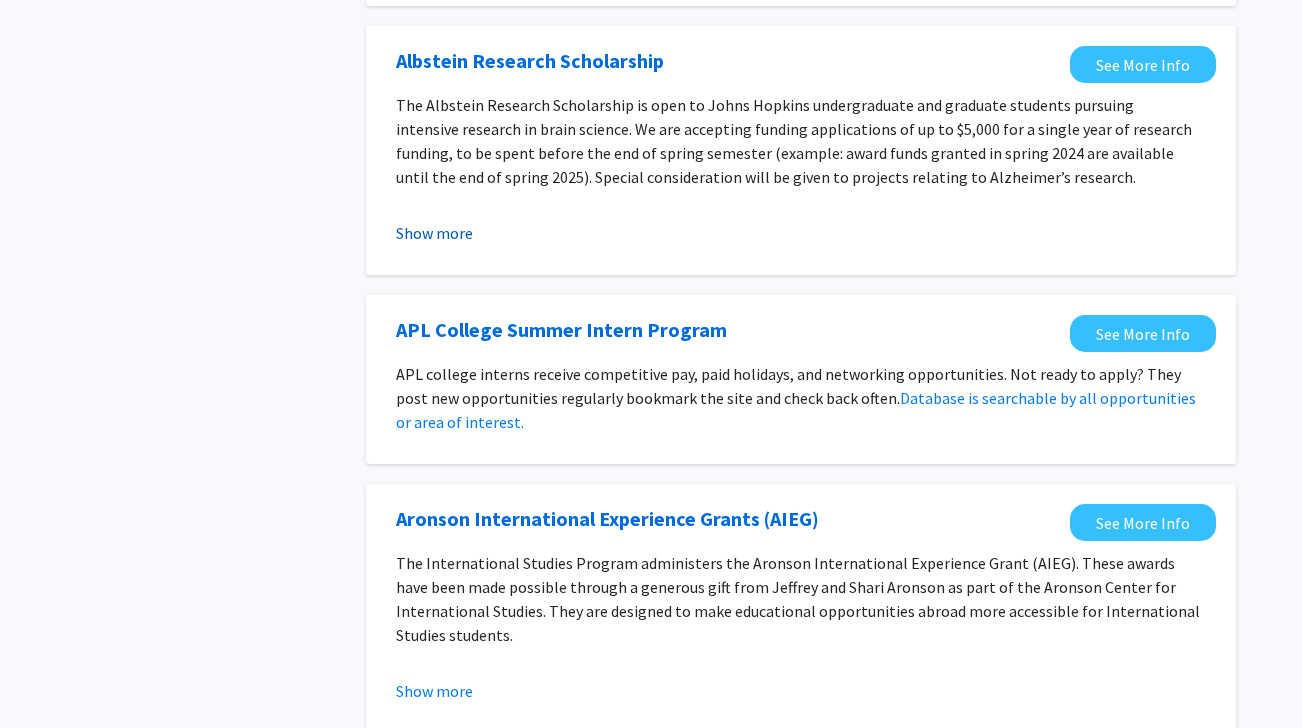 click on "Show more" 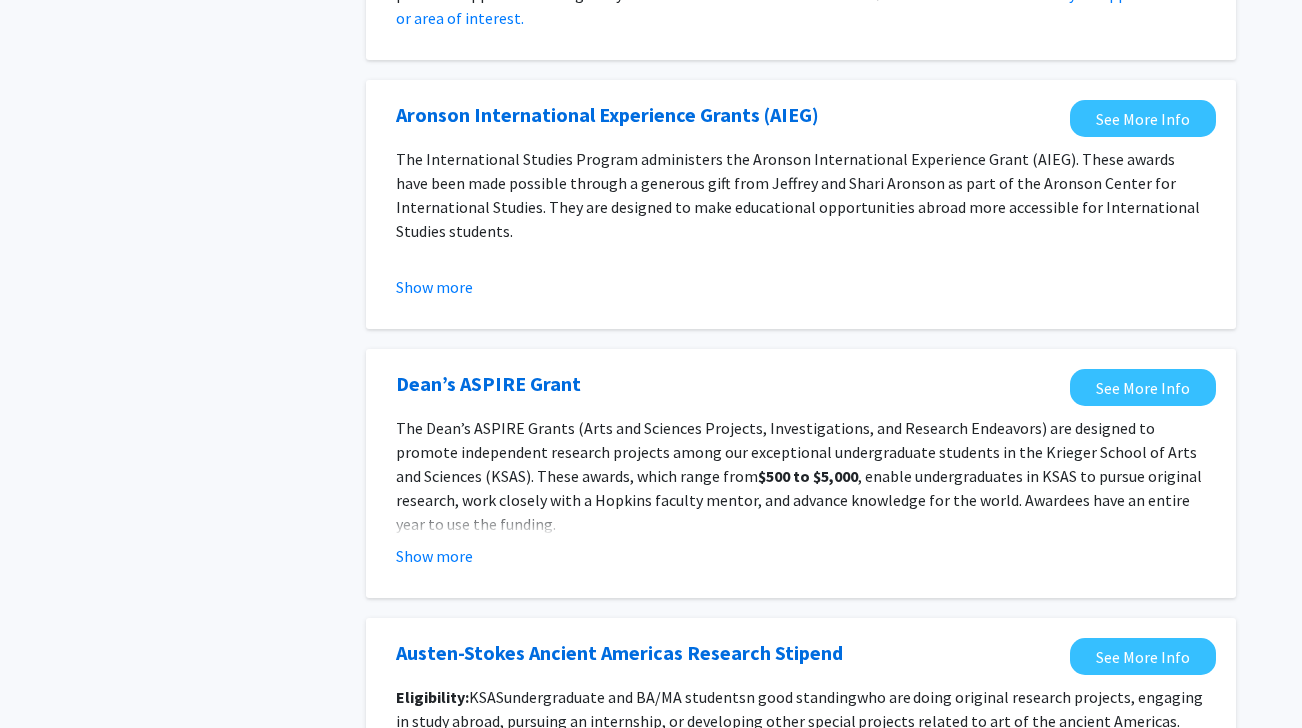 scroll, scrollTop: 2095, scrollLeft: 0, axis: vertical 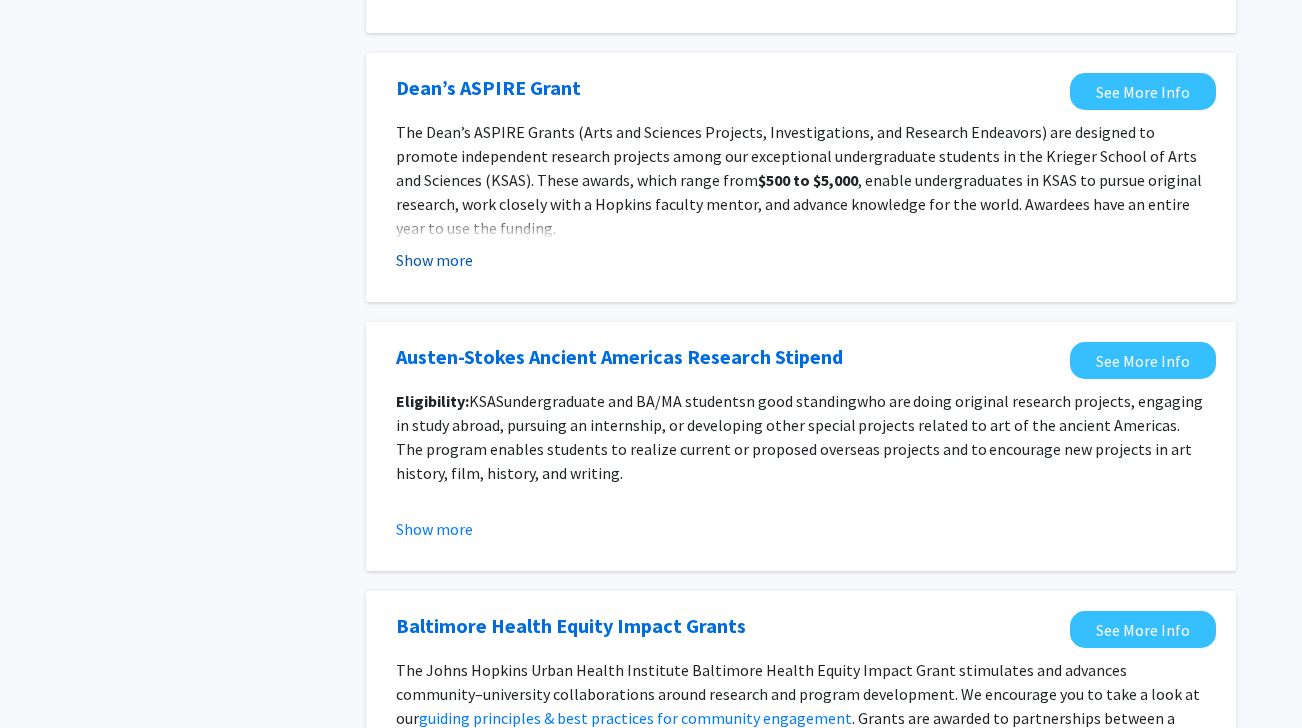 click on "Show more" 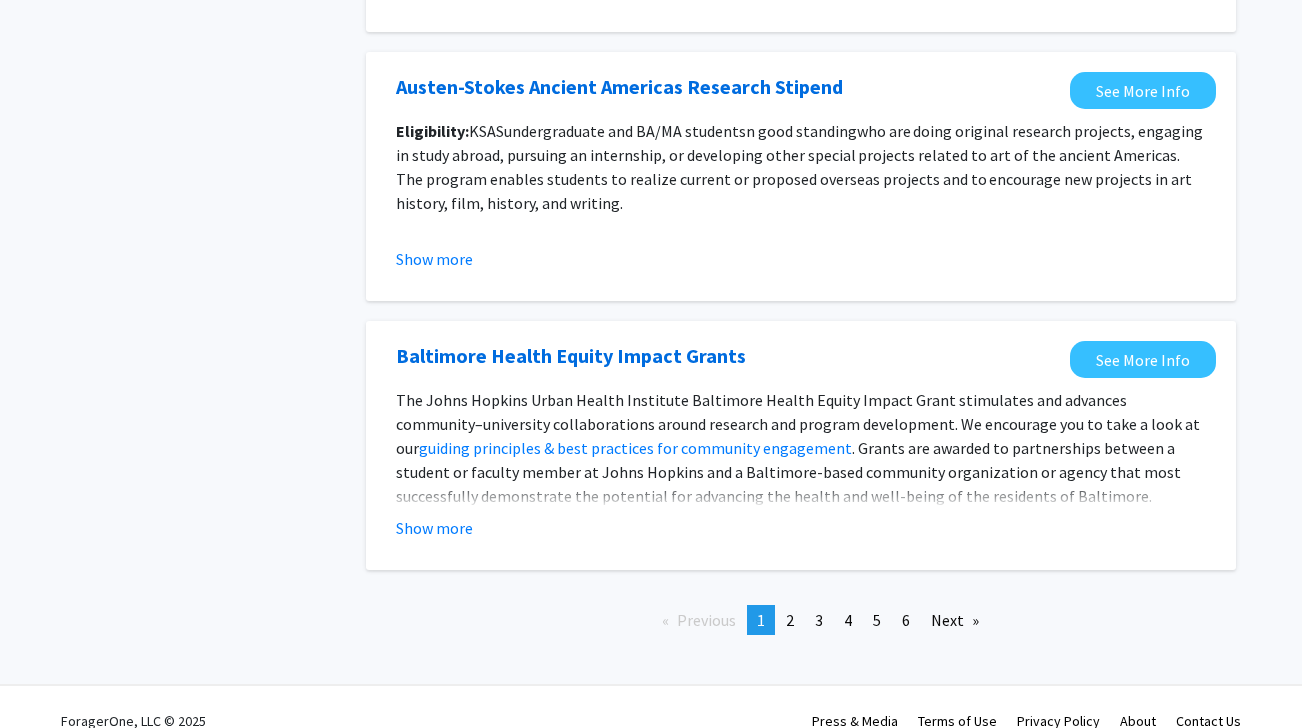 scroll, scrollTop: 2561, scrollLeft: 0, axis: vertical 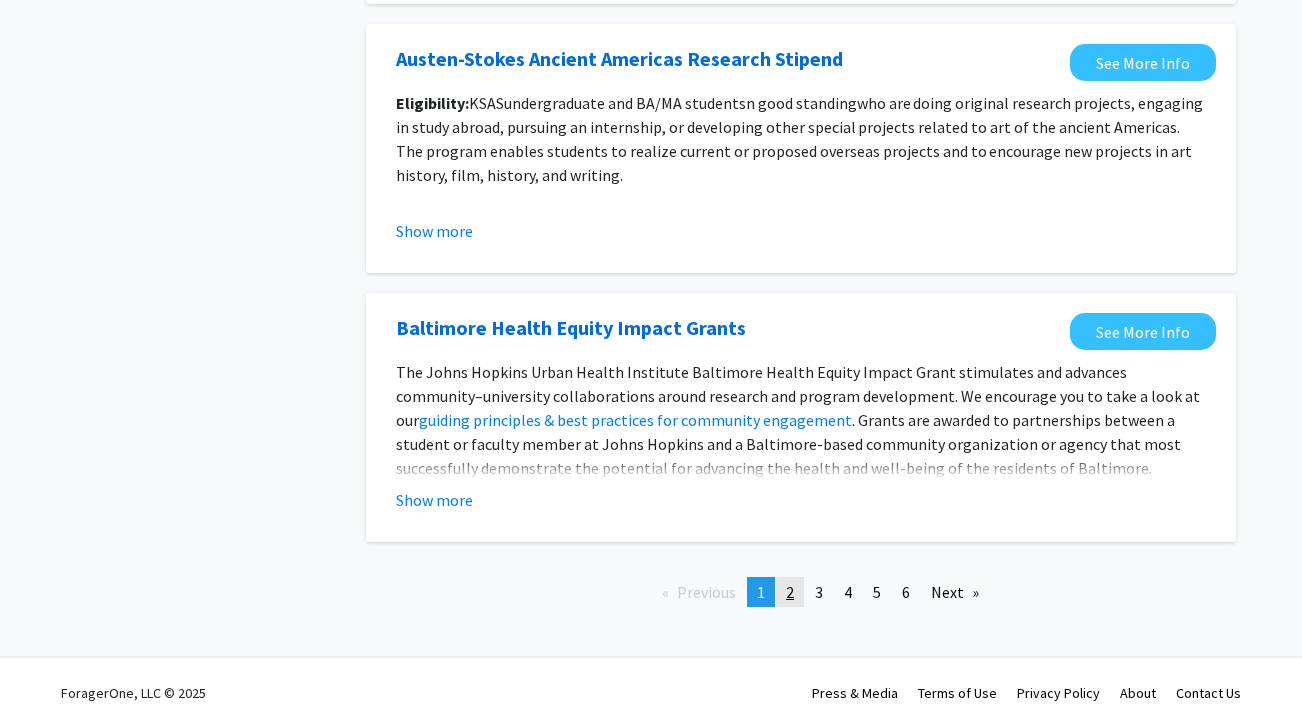 click on "page  2" 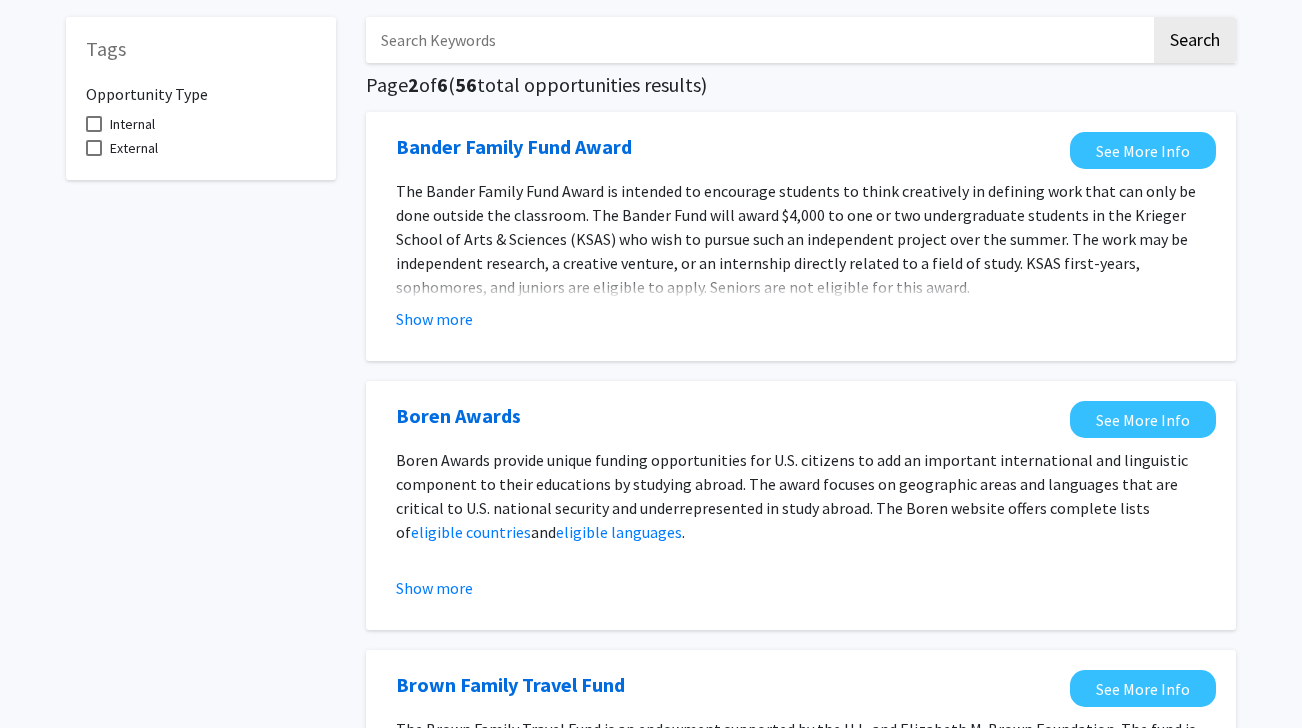 scroll, scrollTop: 0, scrollLeft: 0, axis: both 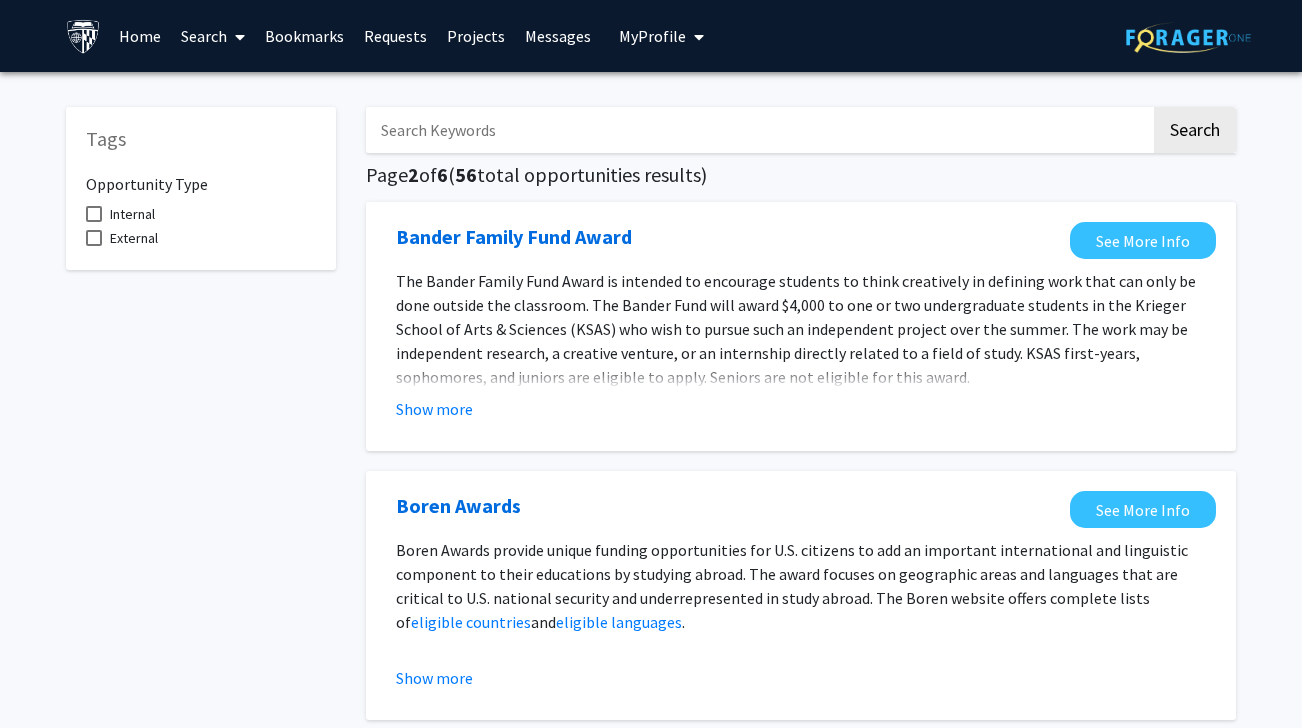 click on "Projects" at bounding box center (476, 36) 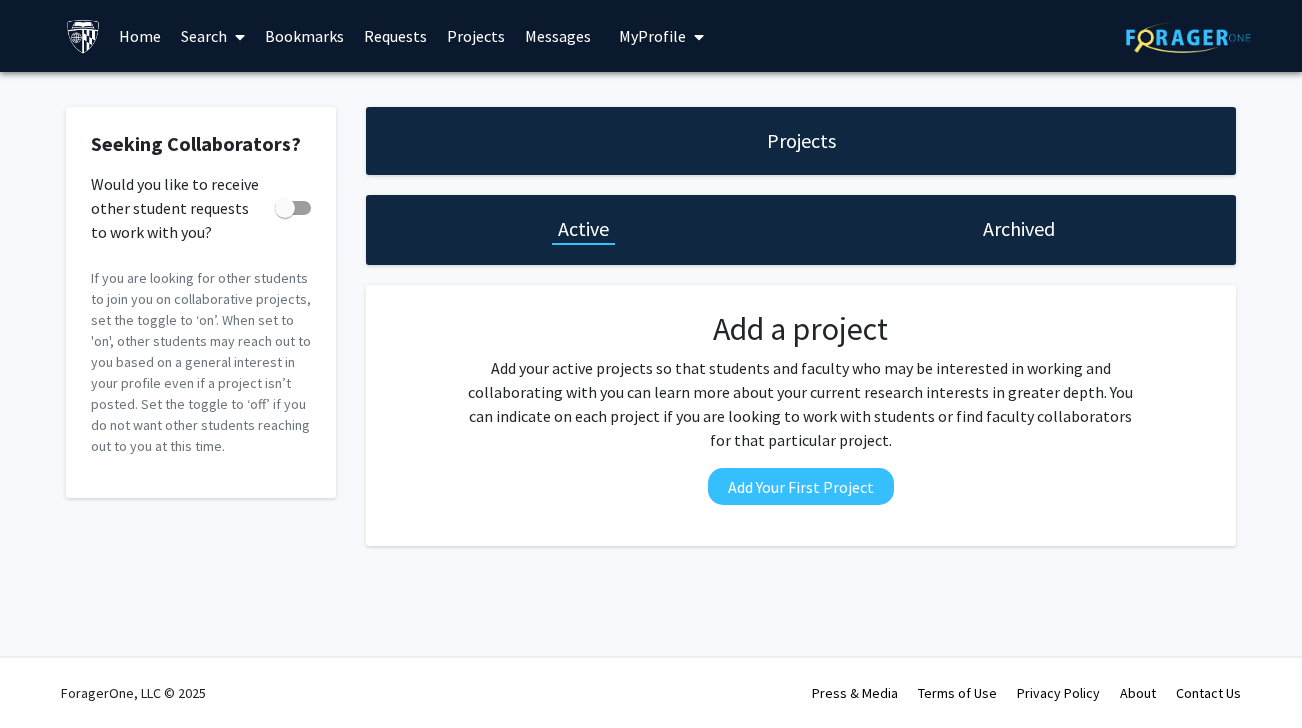 click on "Search" at bounding box center [213, 36] 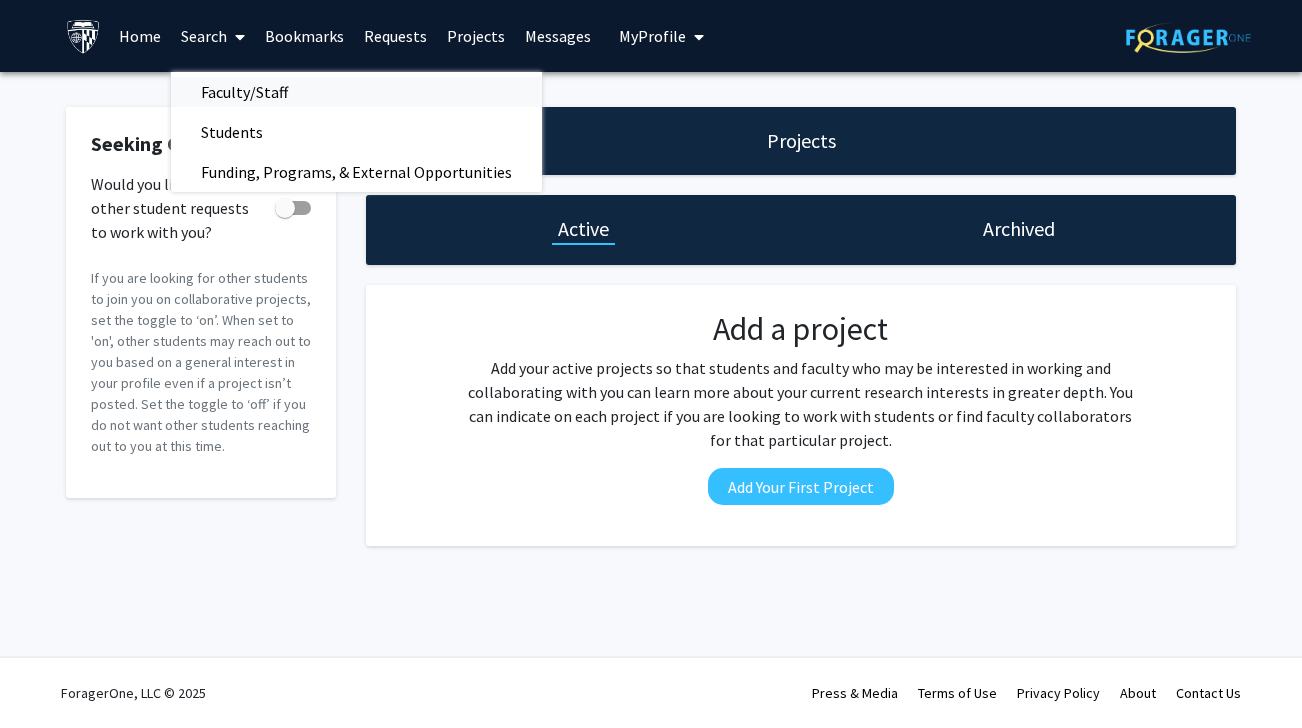 click on "Faculty/Staff" at bounding box center (244, 92) 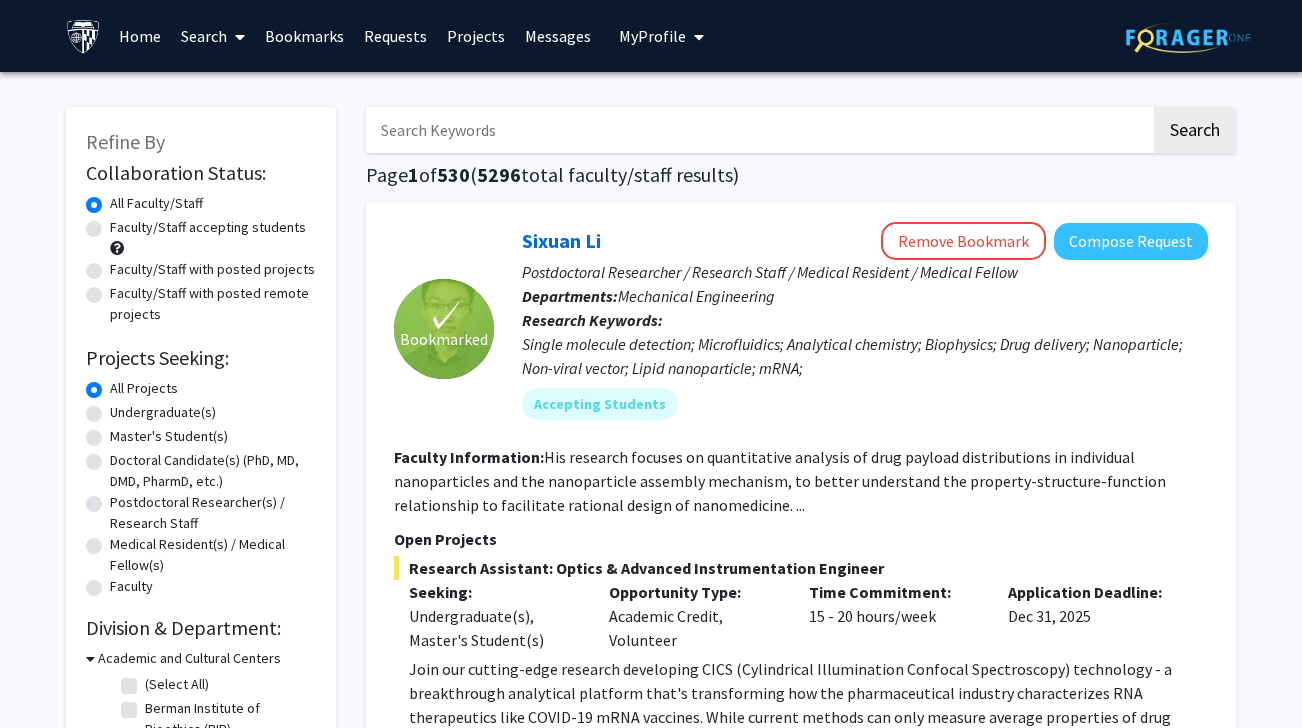 click on "Faculty/Staff with posted remote projects" 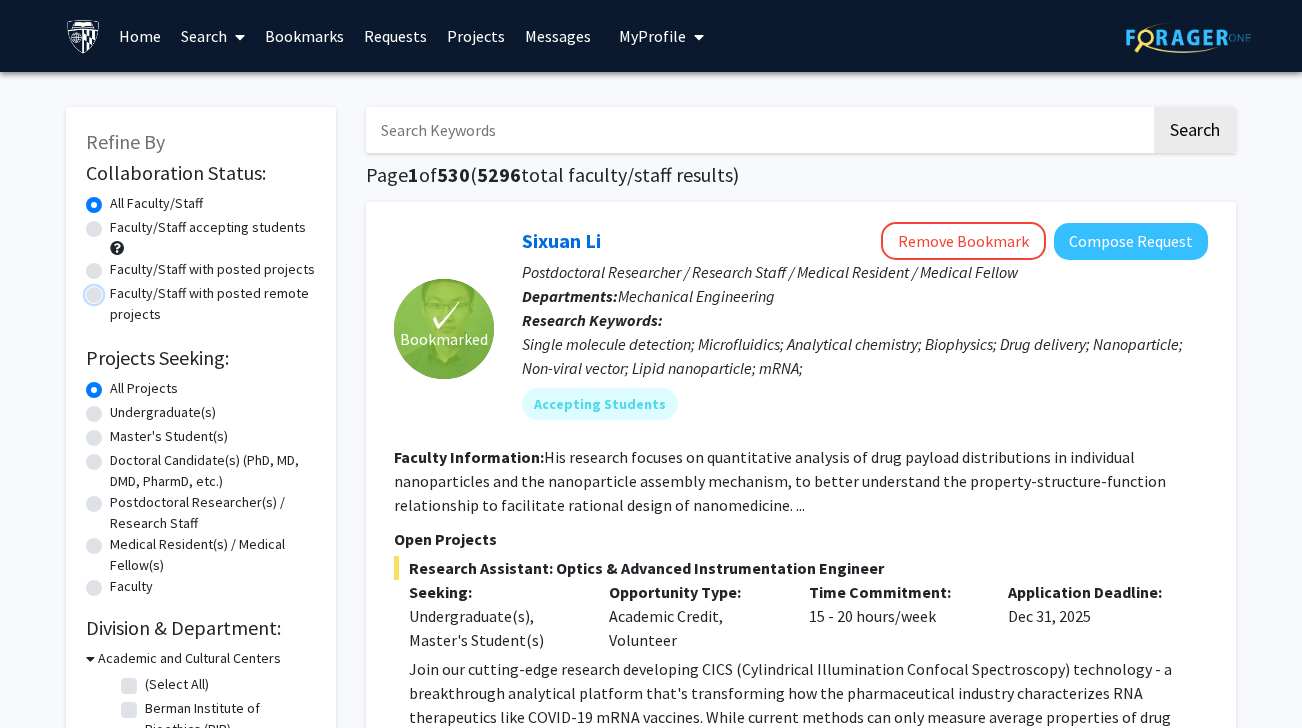 click on "Faculty/Staff with posted remote projects" at bounding box center [116, 289] 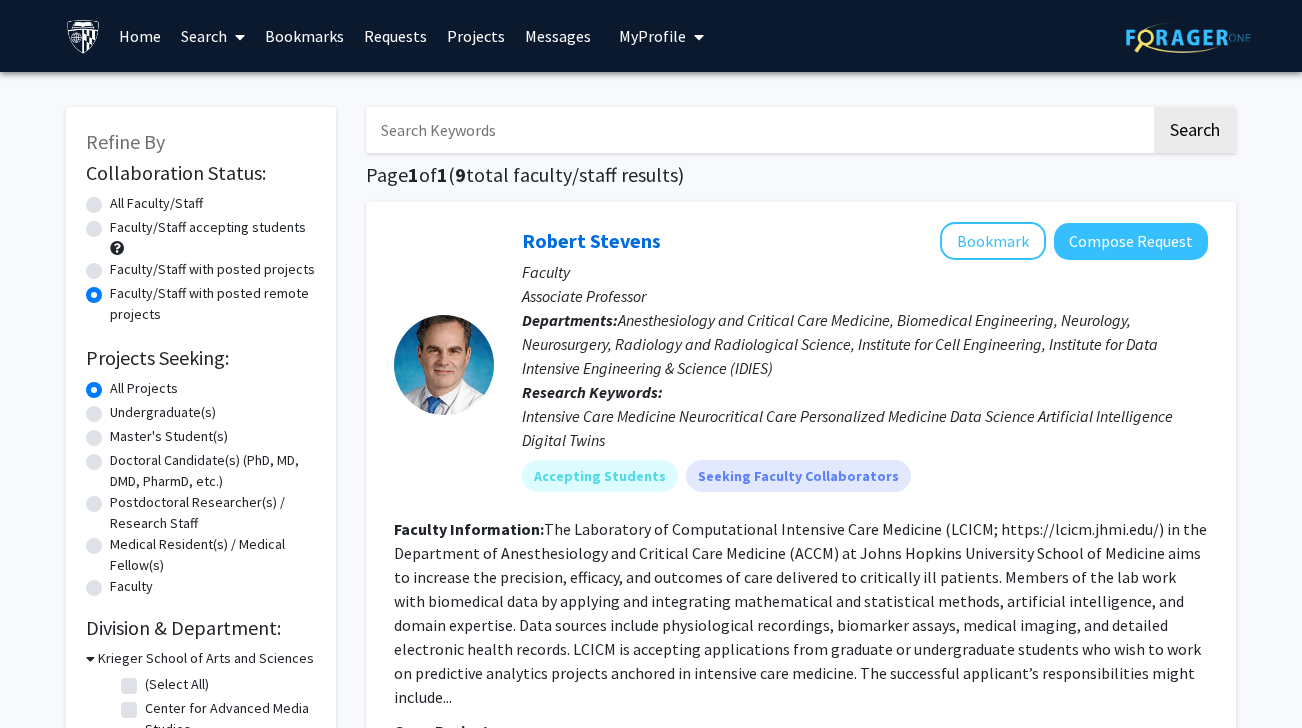 click on "Faculty/Staff with posted projects" 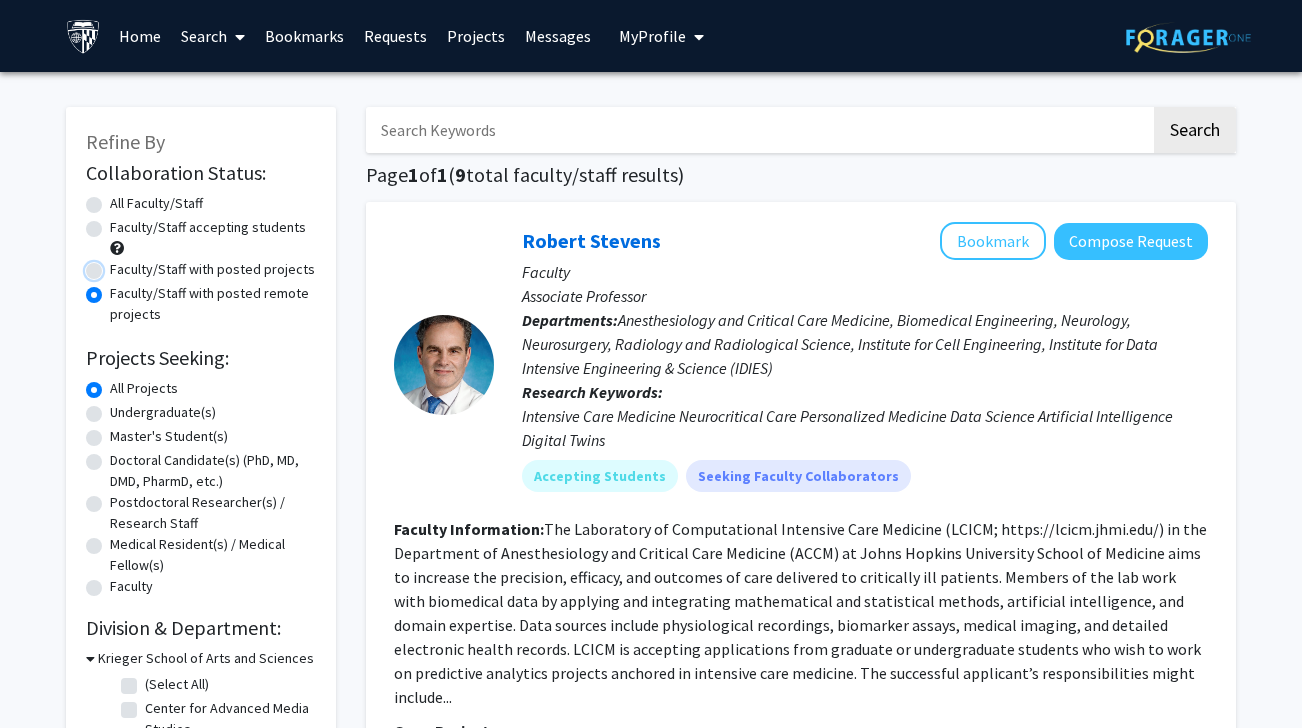 click on "Faculty/Staff with posted projects" at bounding box center (116, 265) 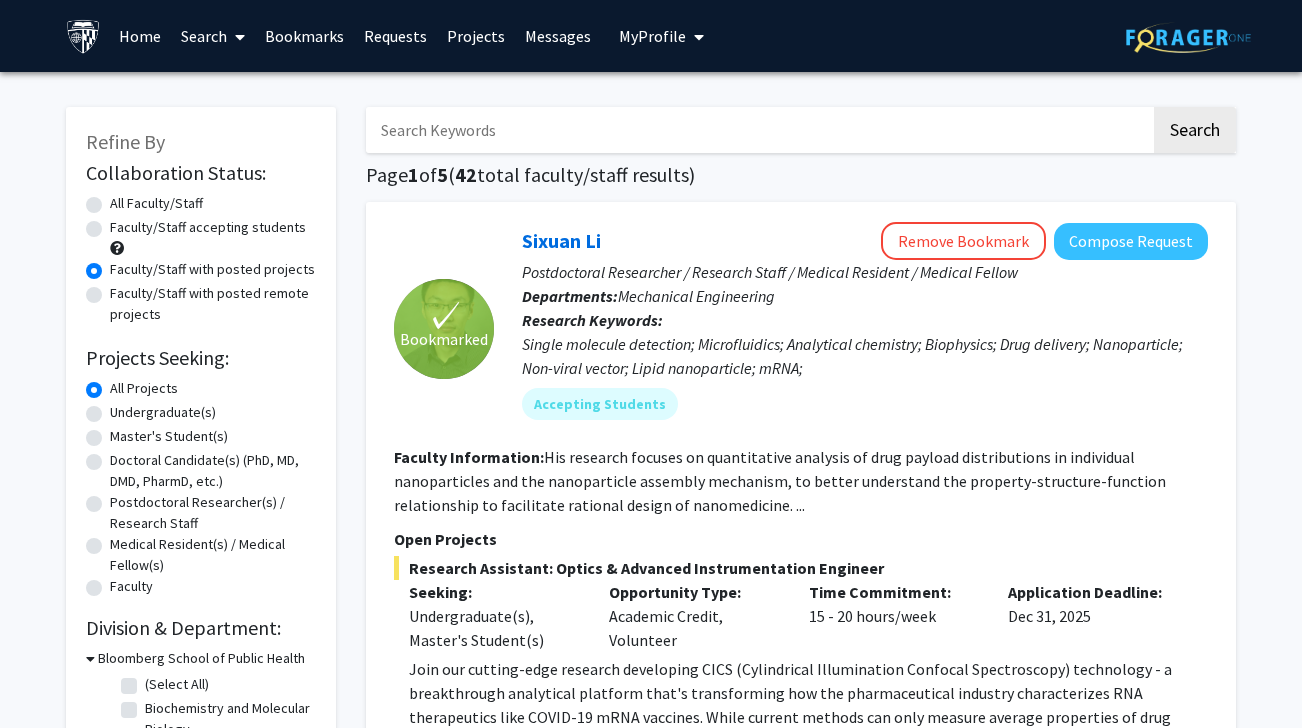 click on "Faculty/Staff accepting students" 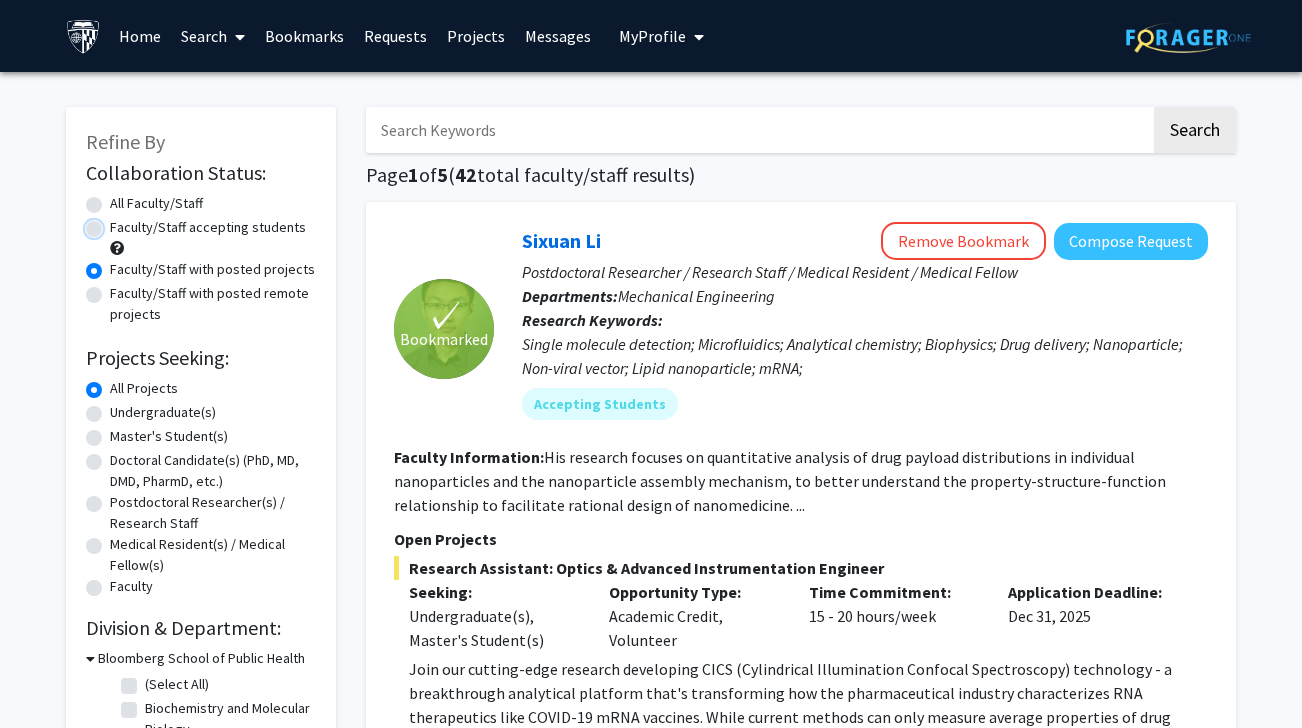 click on "Faculty/Staff accepting students" at bounding box center (116, 223) 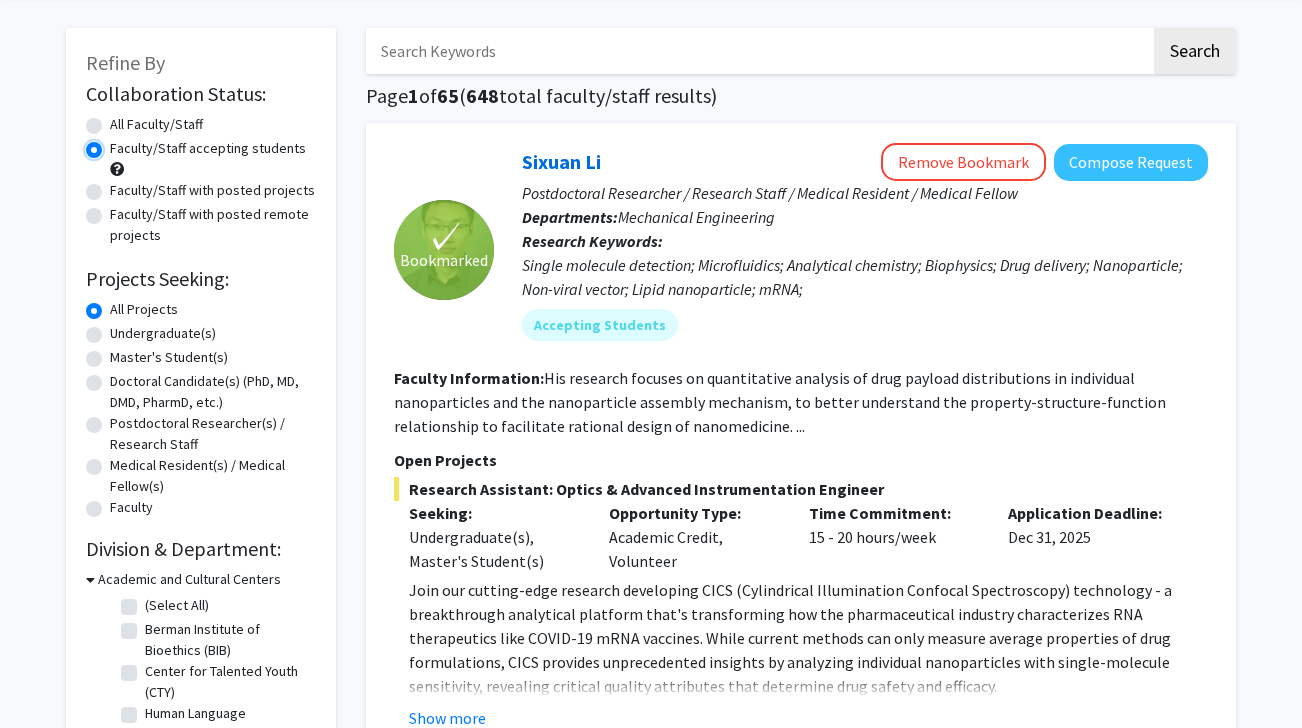 scroll, scrollTop: 80, scrollLeft: 0, axis: vertical 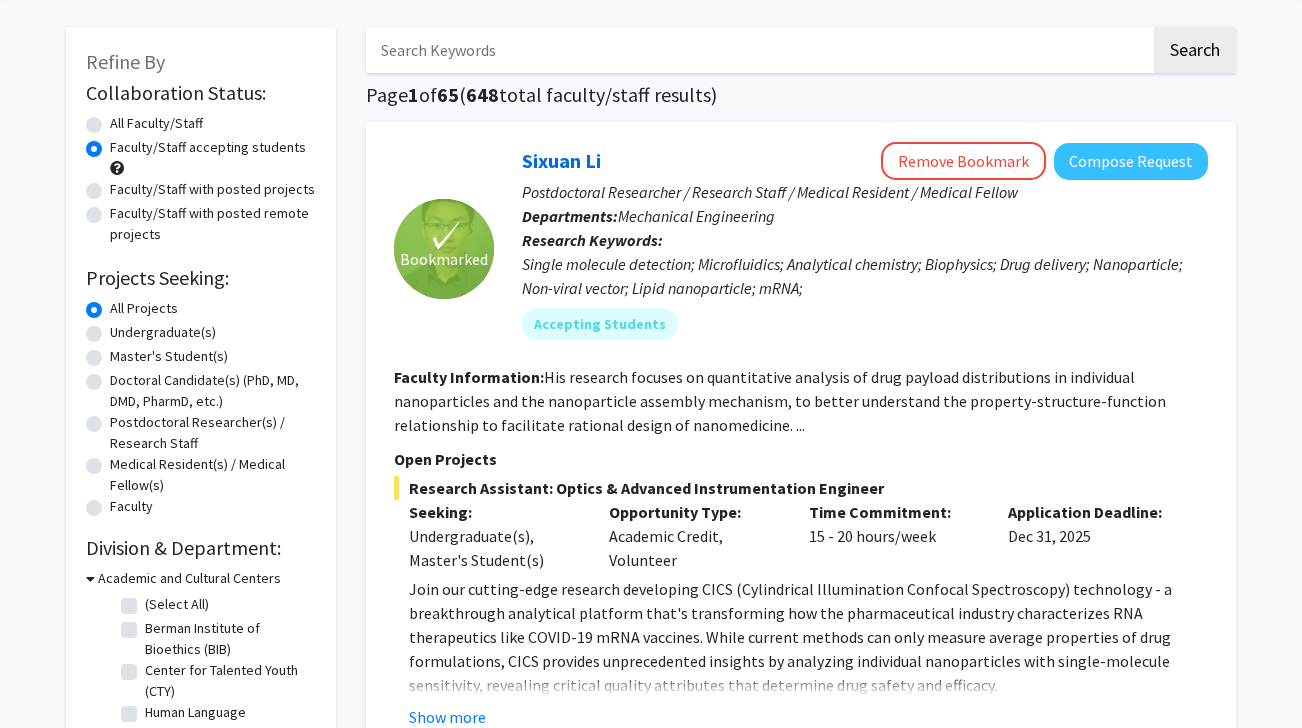 click on "Master's Student(s)" 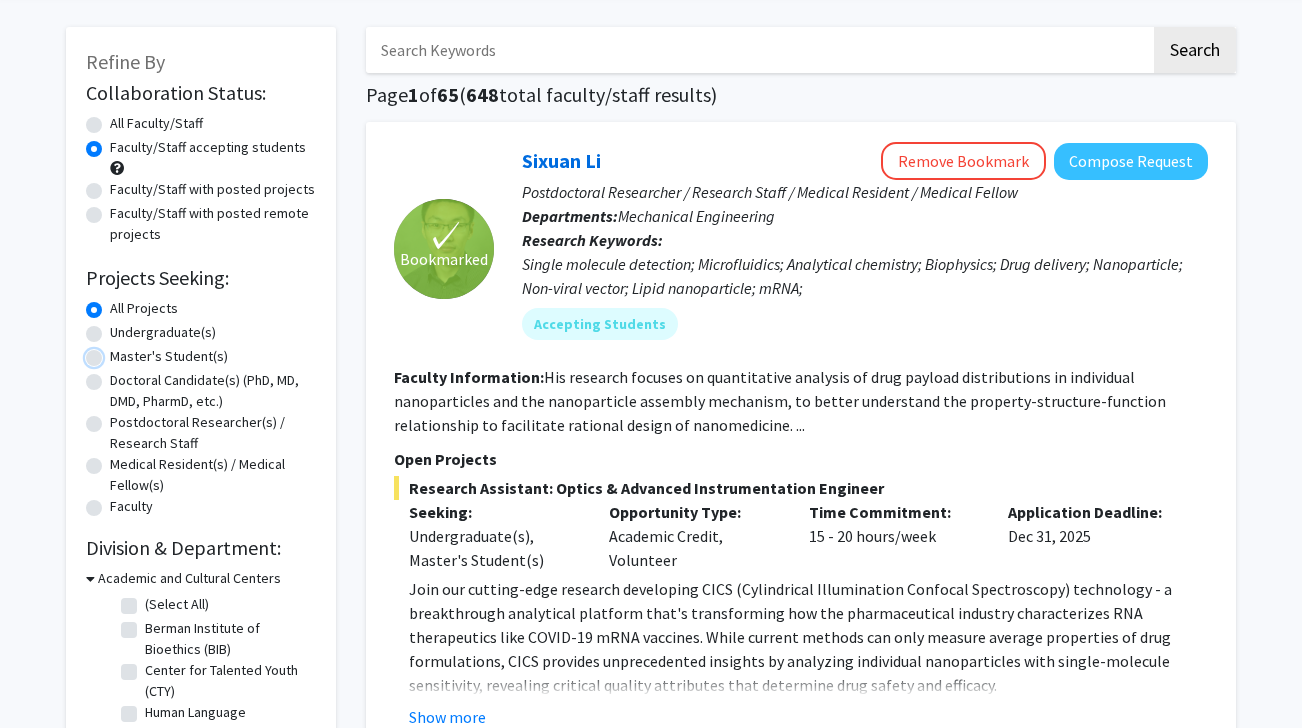 click on "Master's Student(s)" at bounding box center [116, 352] 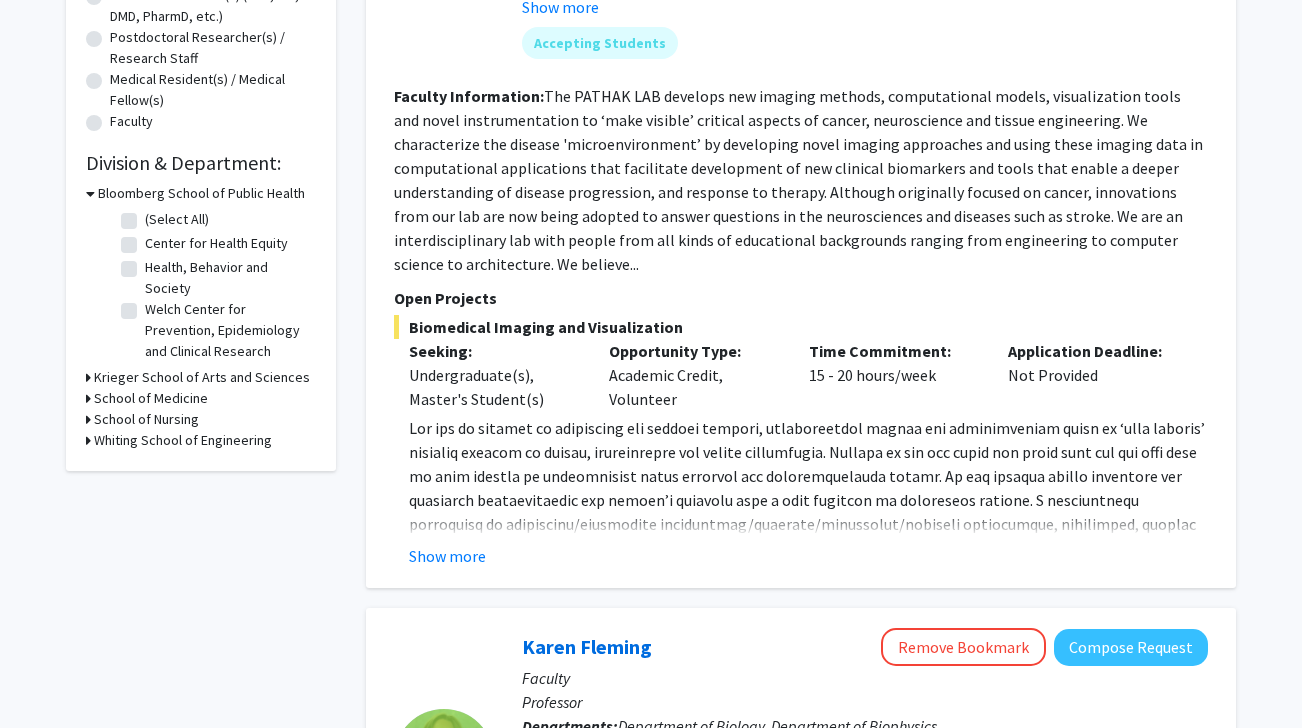 scroll, scrollTop: 466, scrollLeft: 0, axis: vertical 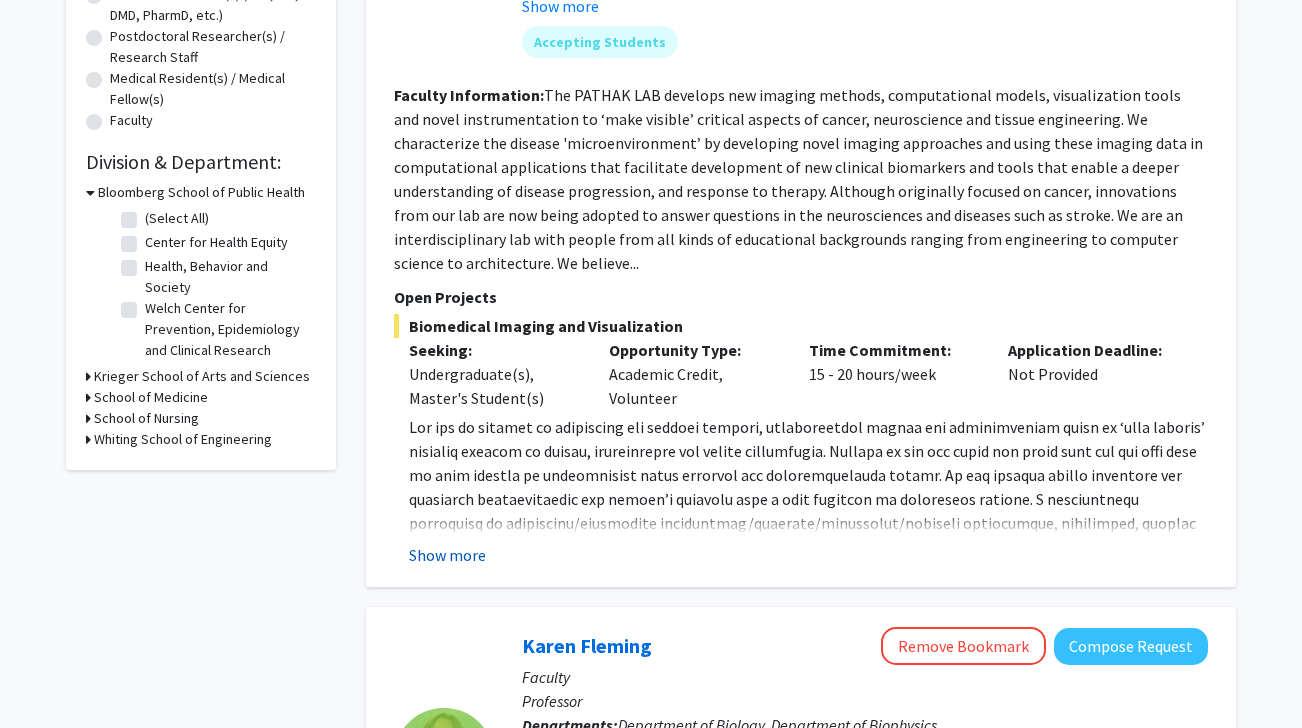 click on "Show more" 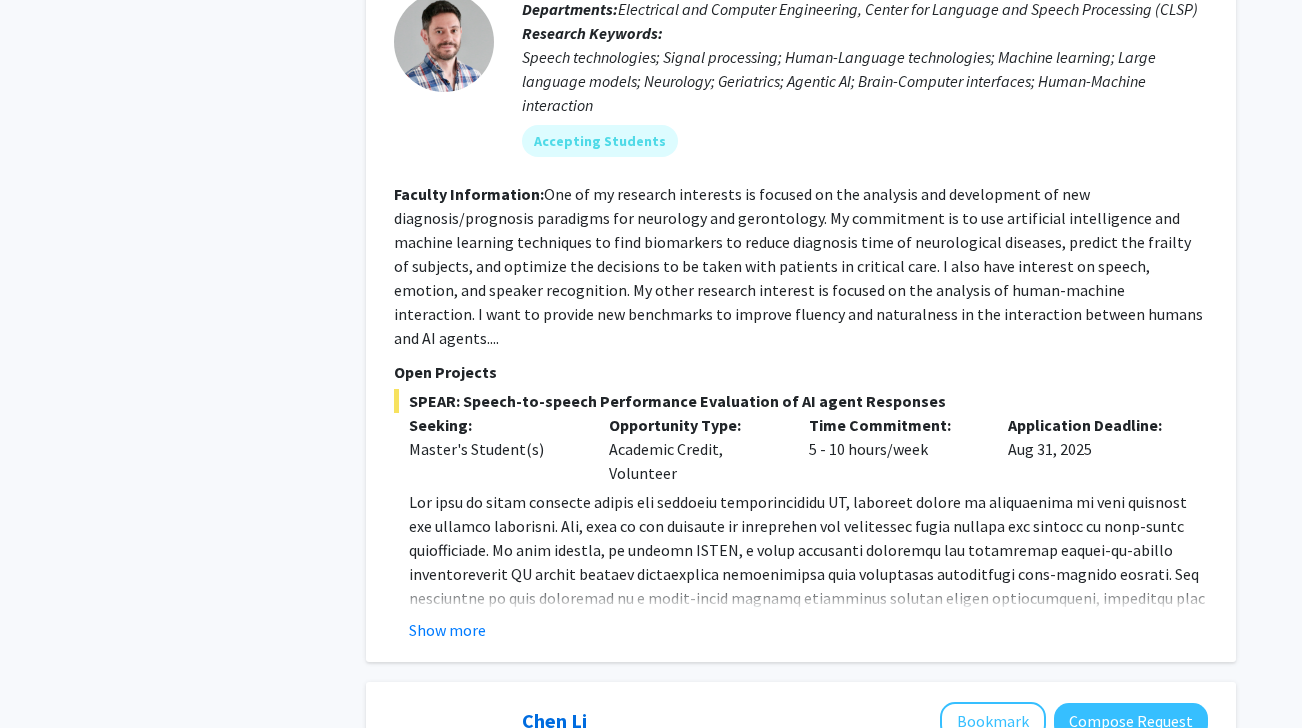 scroll, scrollTop: 4595, scrollLeft: 0, axis: vertical 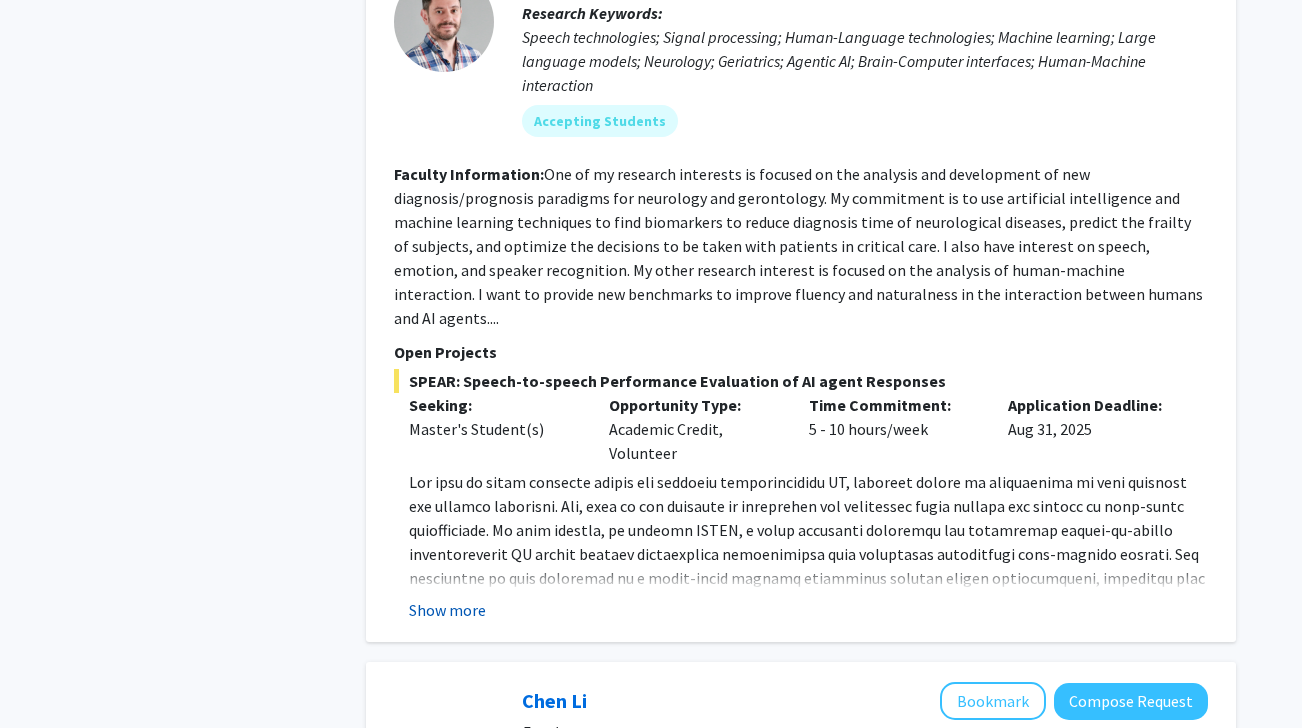 click on "Show more" 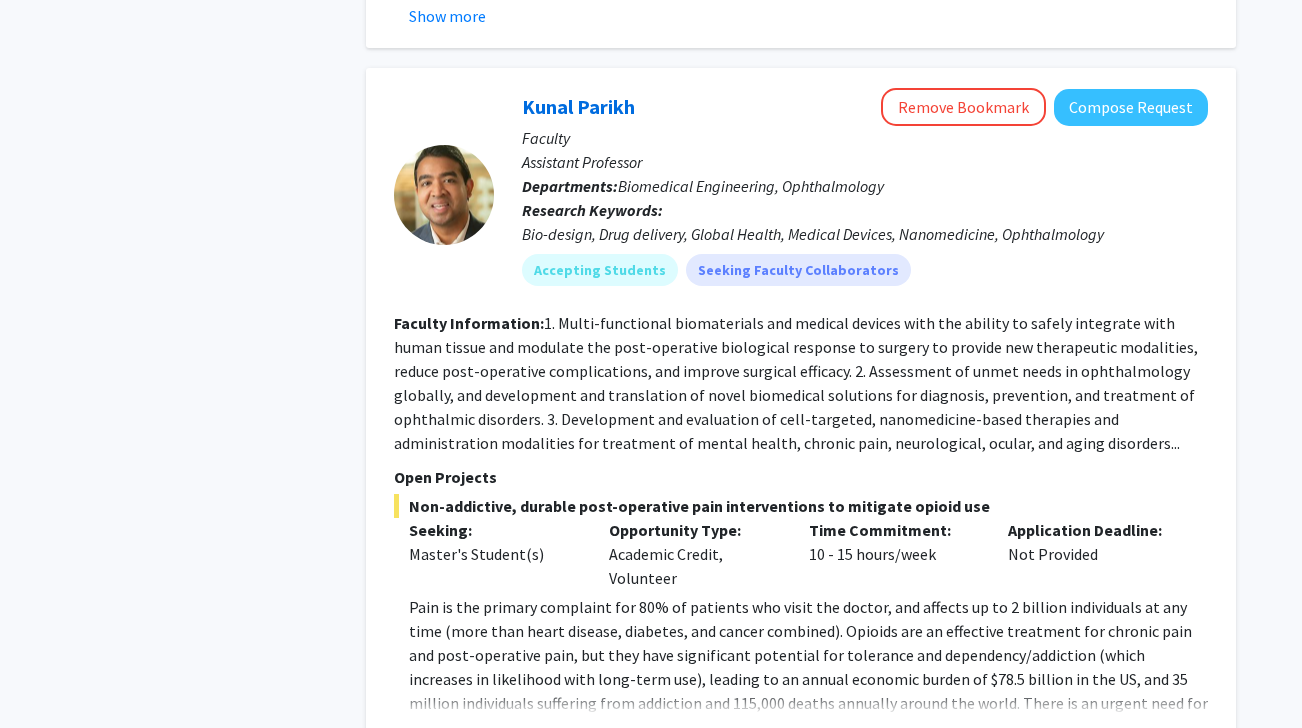 scroll, scrollTop: 0, scrollLeft: 0, axis: both 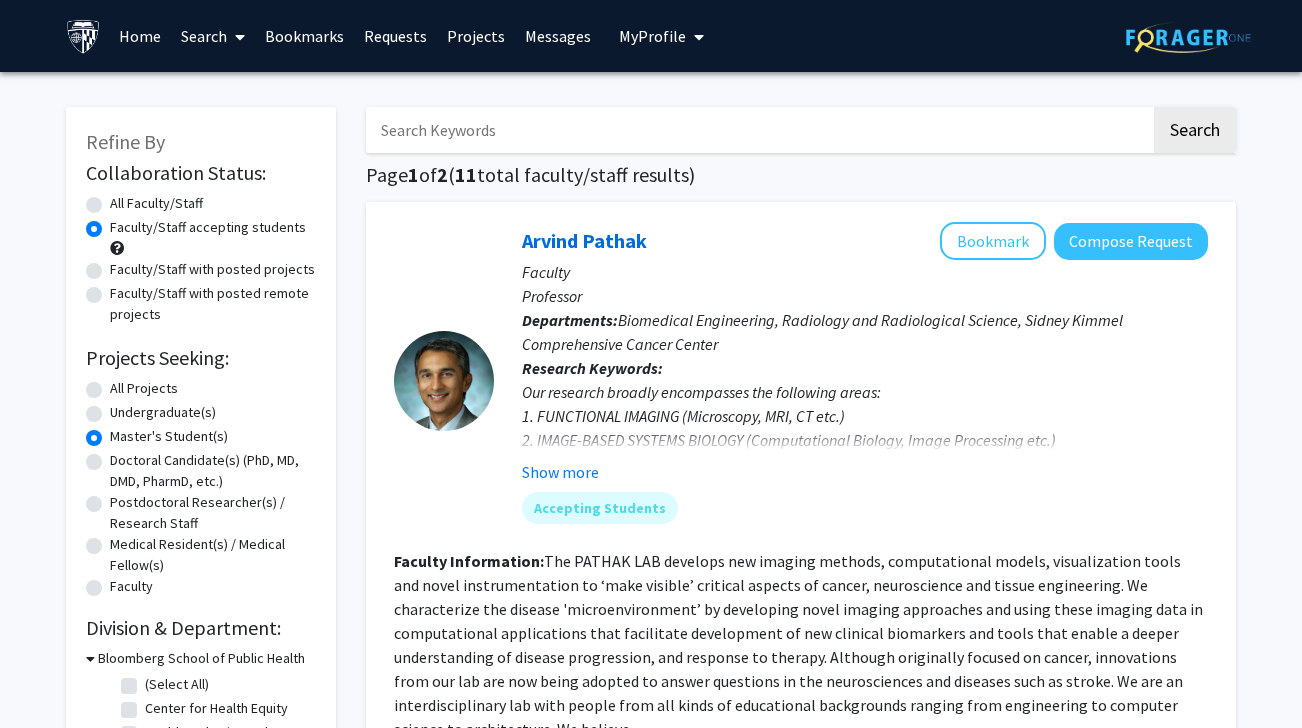 click on "Bookmarks" at bounding box center (304, 36) 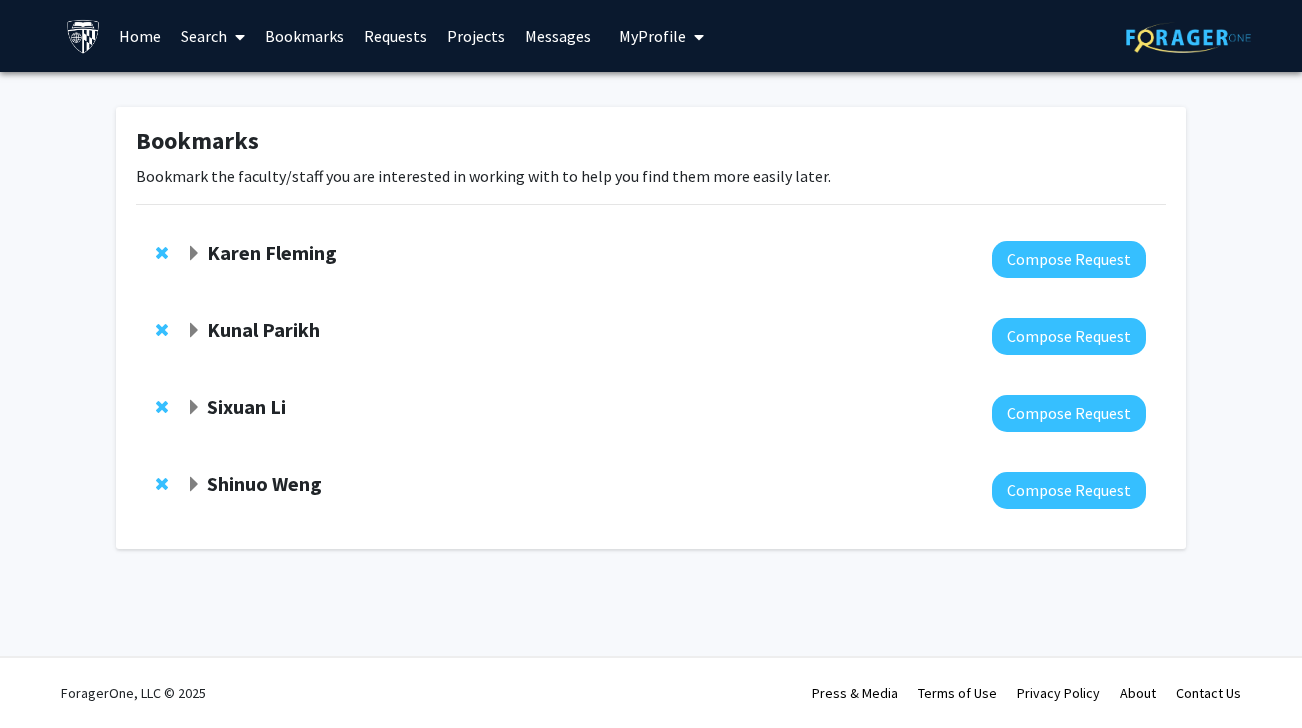 click on "Karen Fleming" 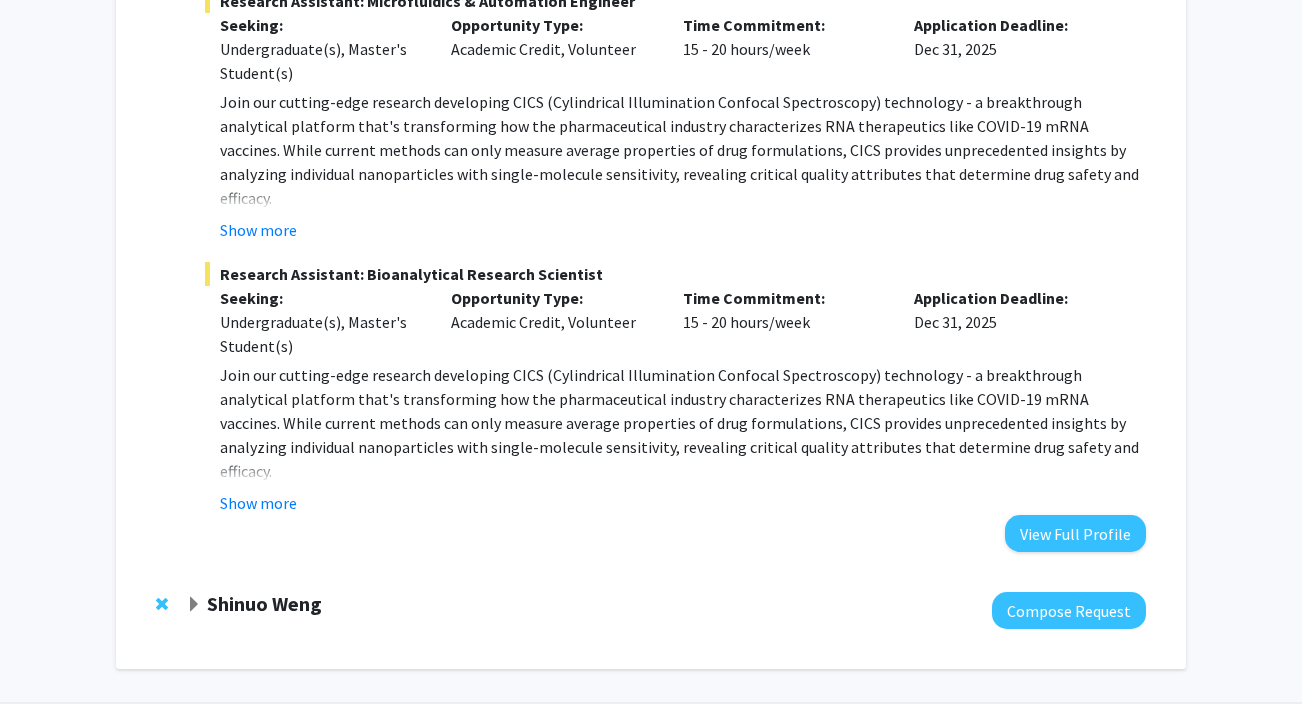 scroll, scrollTop: 926, scrollLeft: 0, axis: vertical 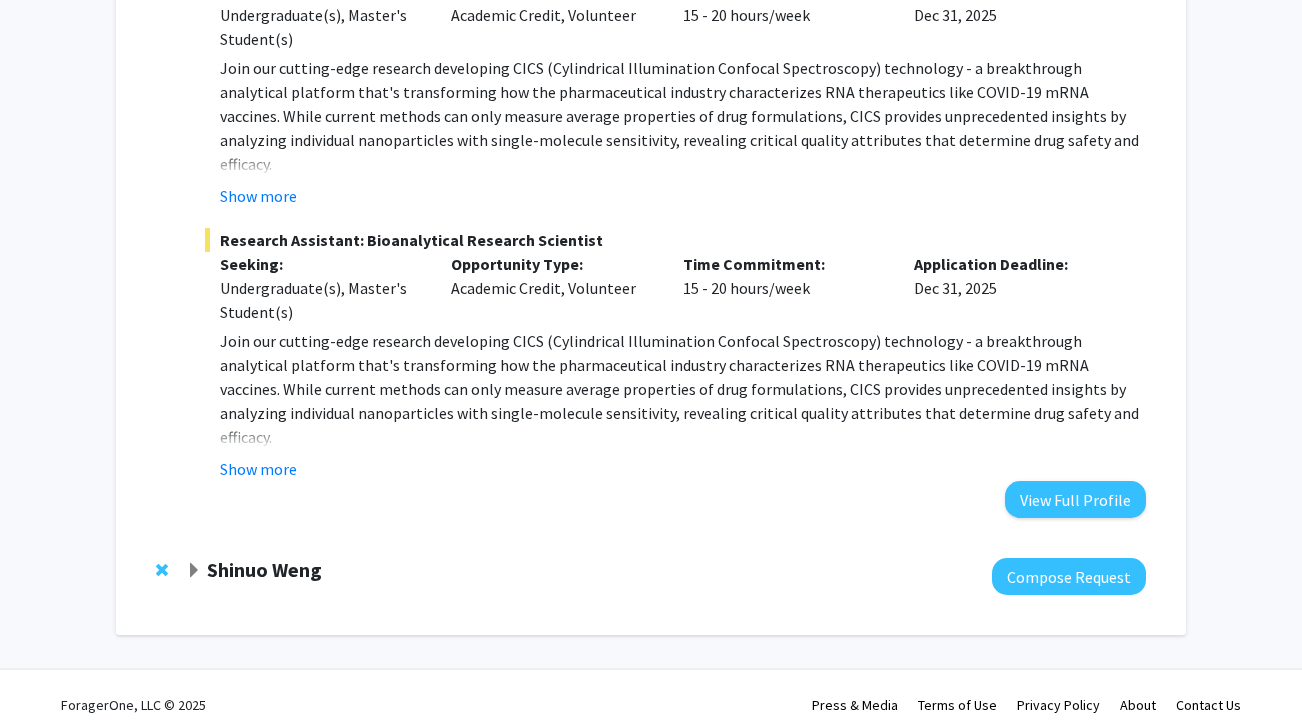 click 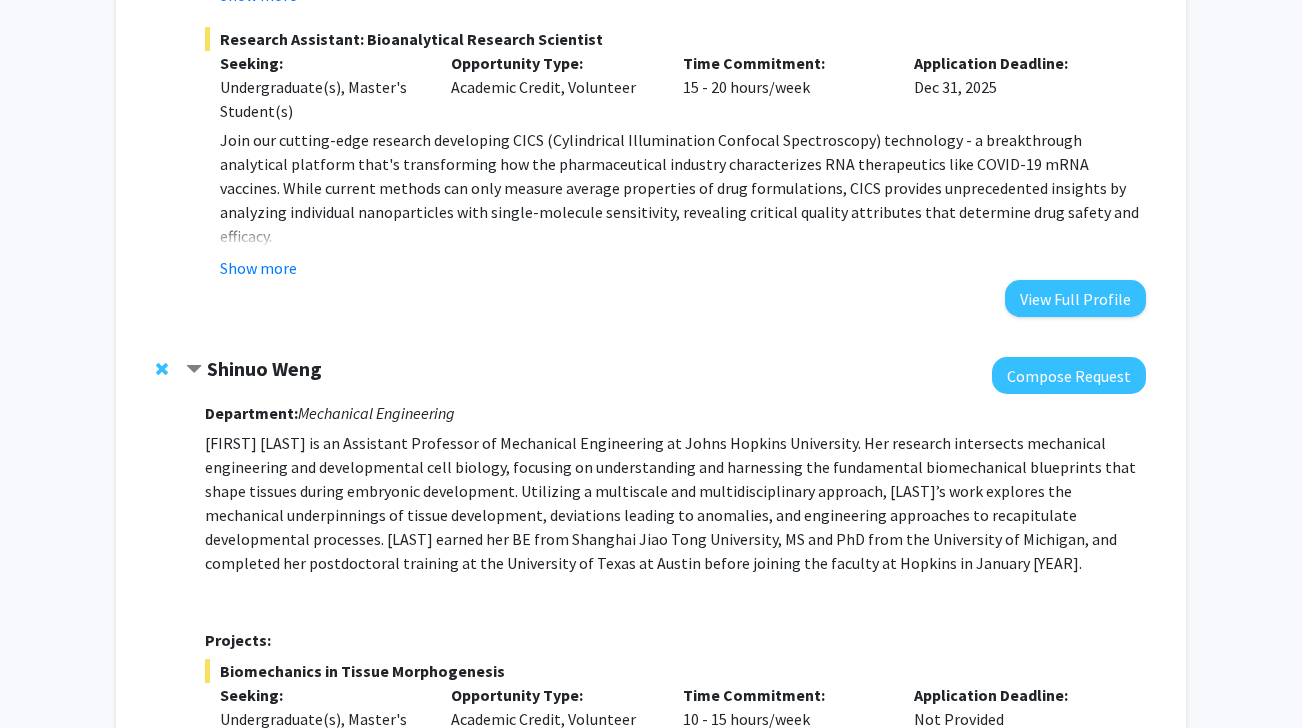 scroll, scrollTop: 1492, scrollLeft: 0, axis: vertical 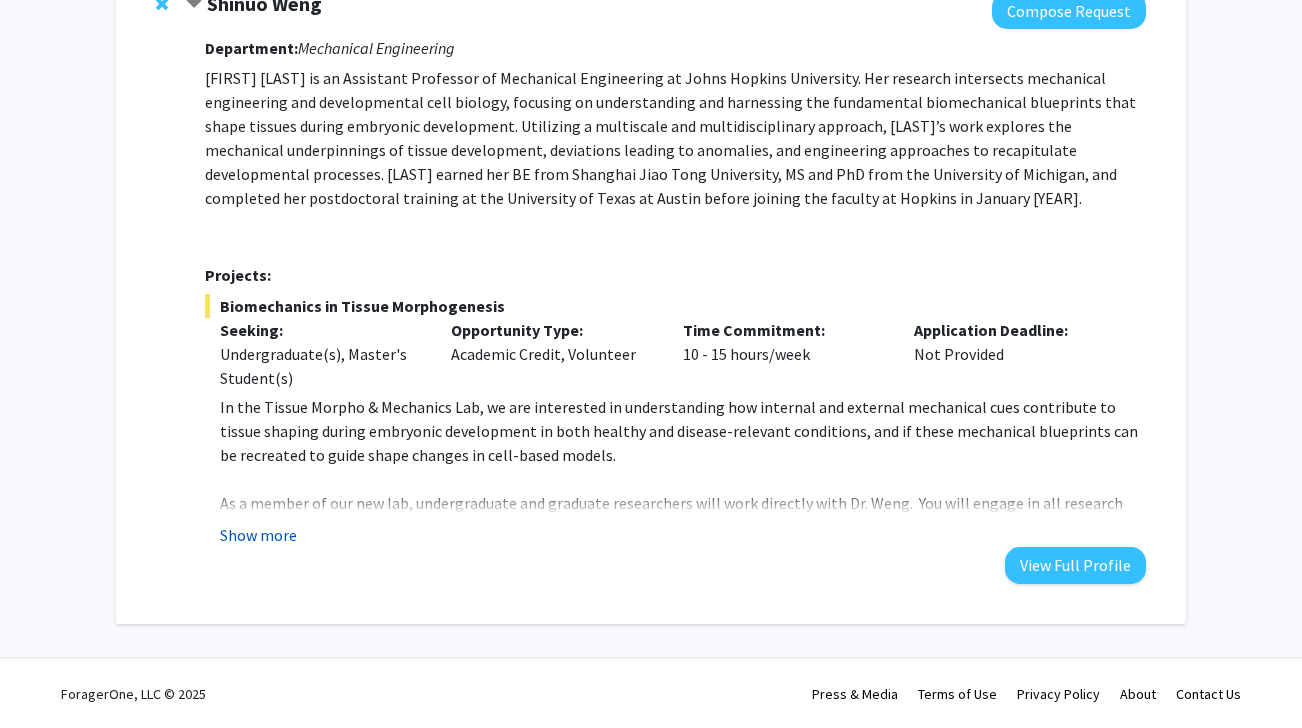 click on "Show more" at bounding box center (258, 535) 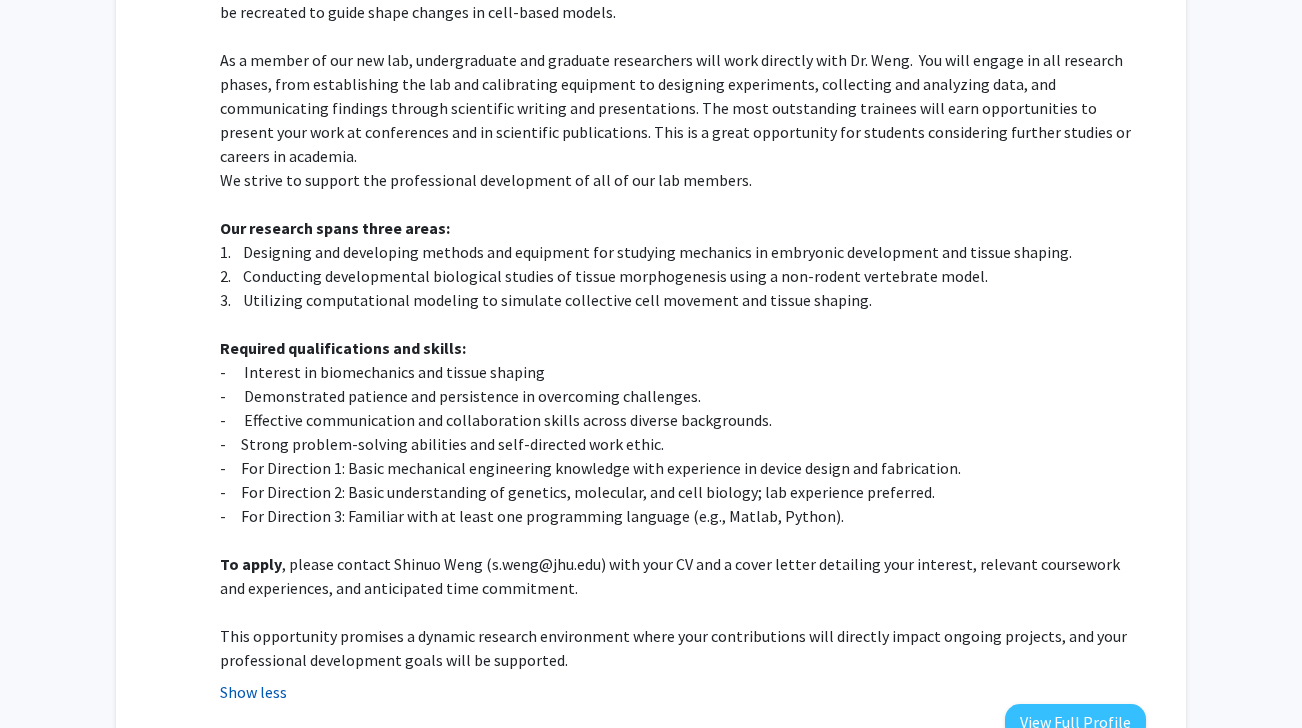 scroll, scrollTop: 1949, scrollLeft: 0, axis: vertical 